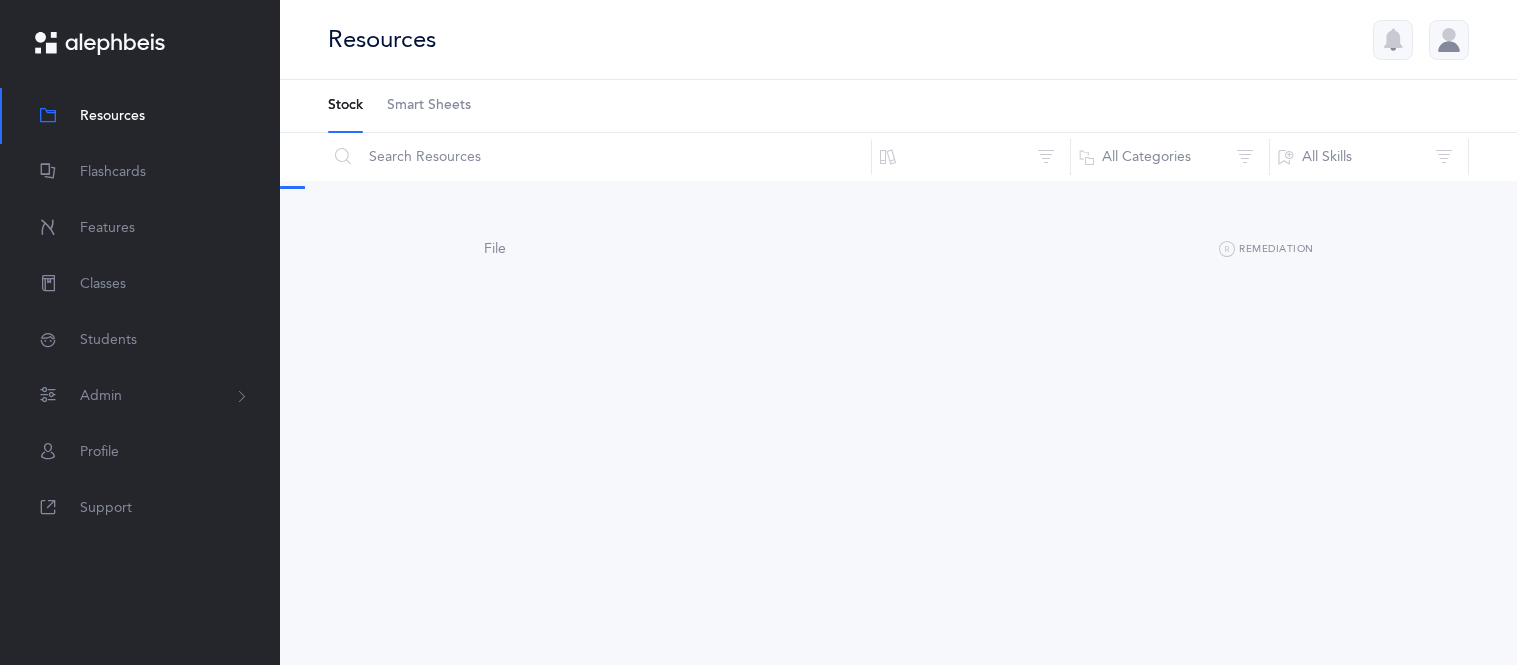 scroll, scrollTop: 0, scrollLeft: 0, axis: both 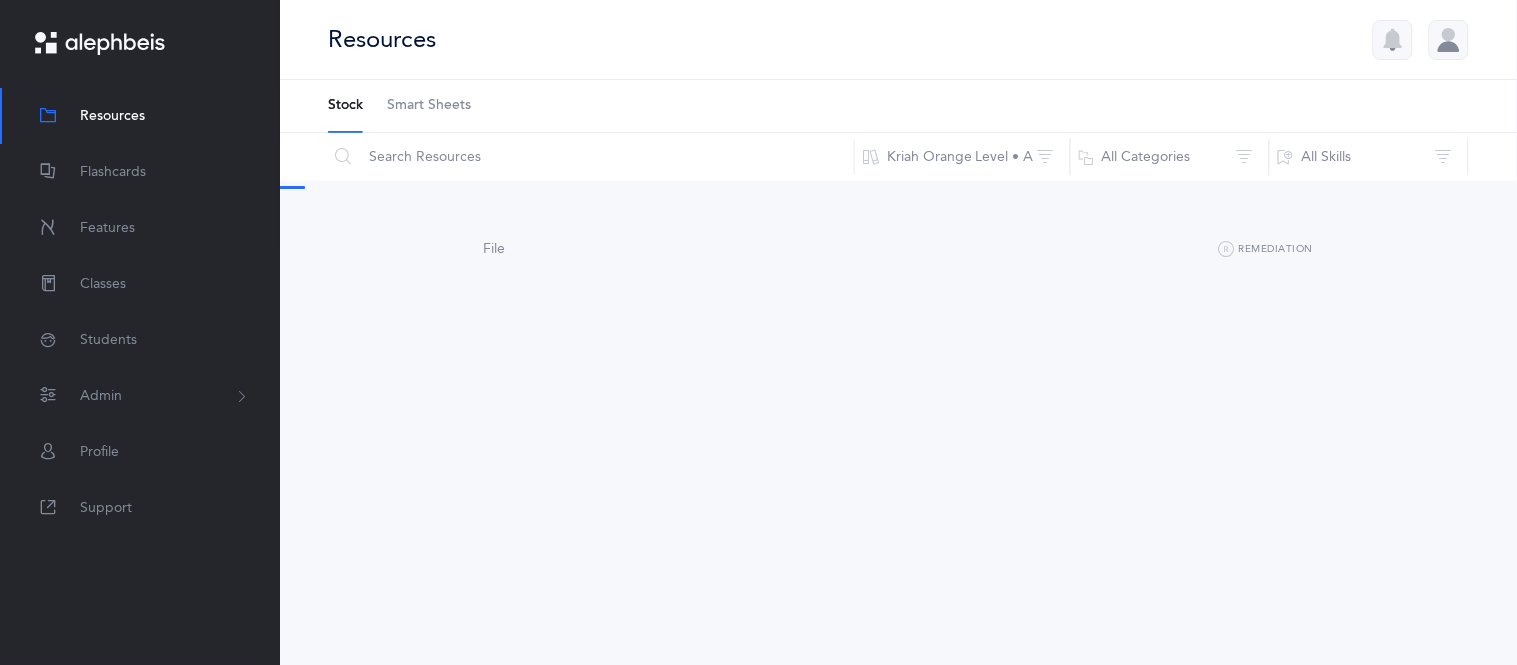 click on "Smart Sheets" at bounding box center (429, 106) 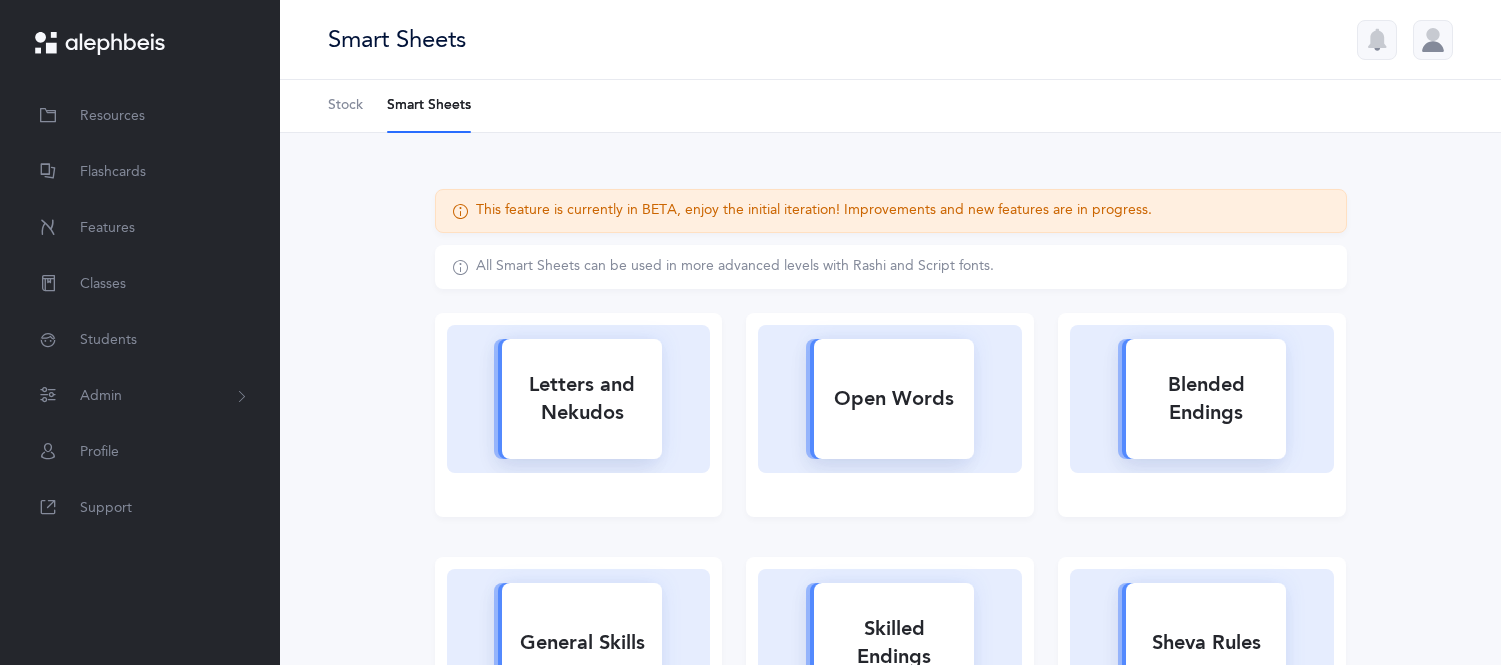 scroll, scrollTop: 0, scrollLeft: 0, axis: both 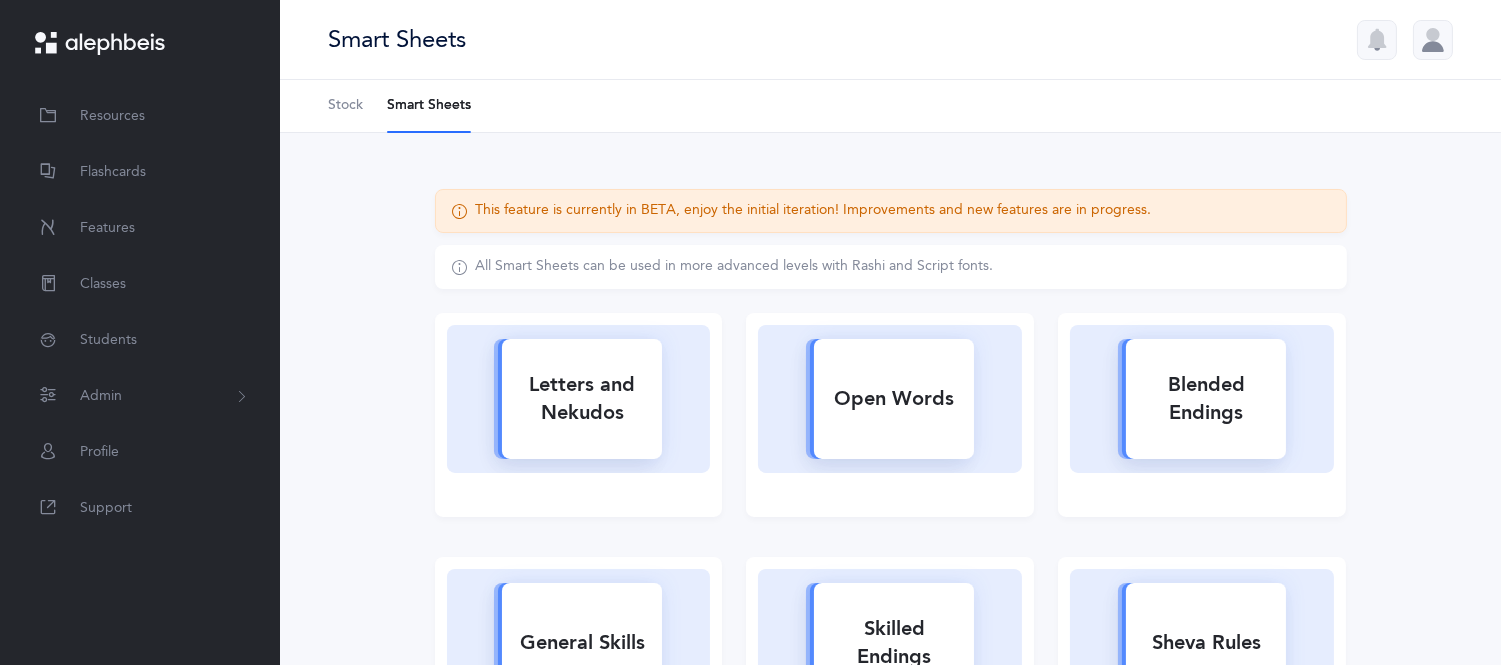click 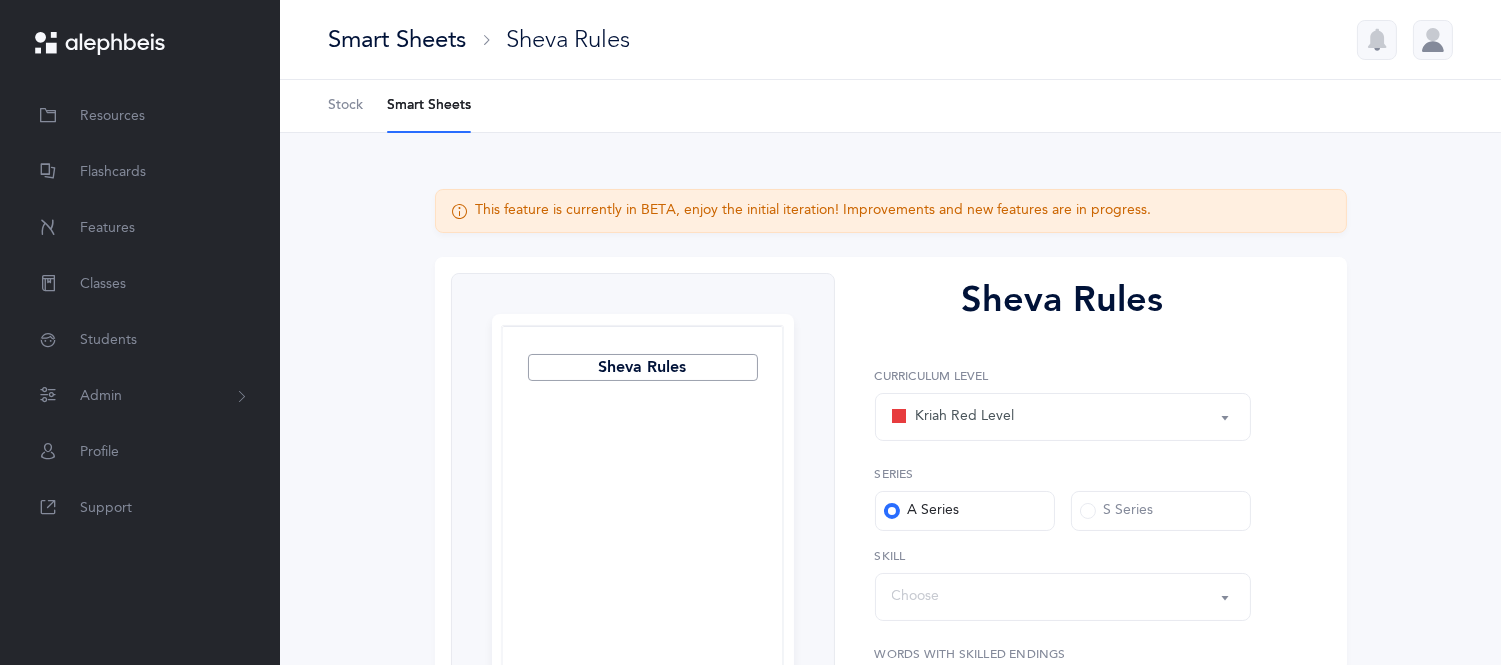 click on "Kriah Red Level" at bounding box center (1063, 417) 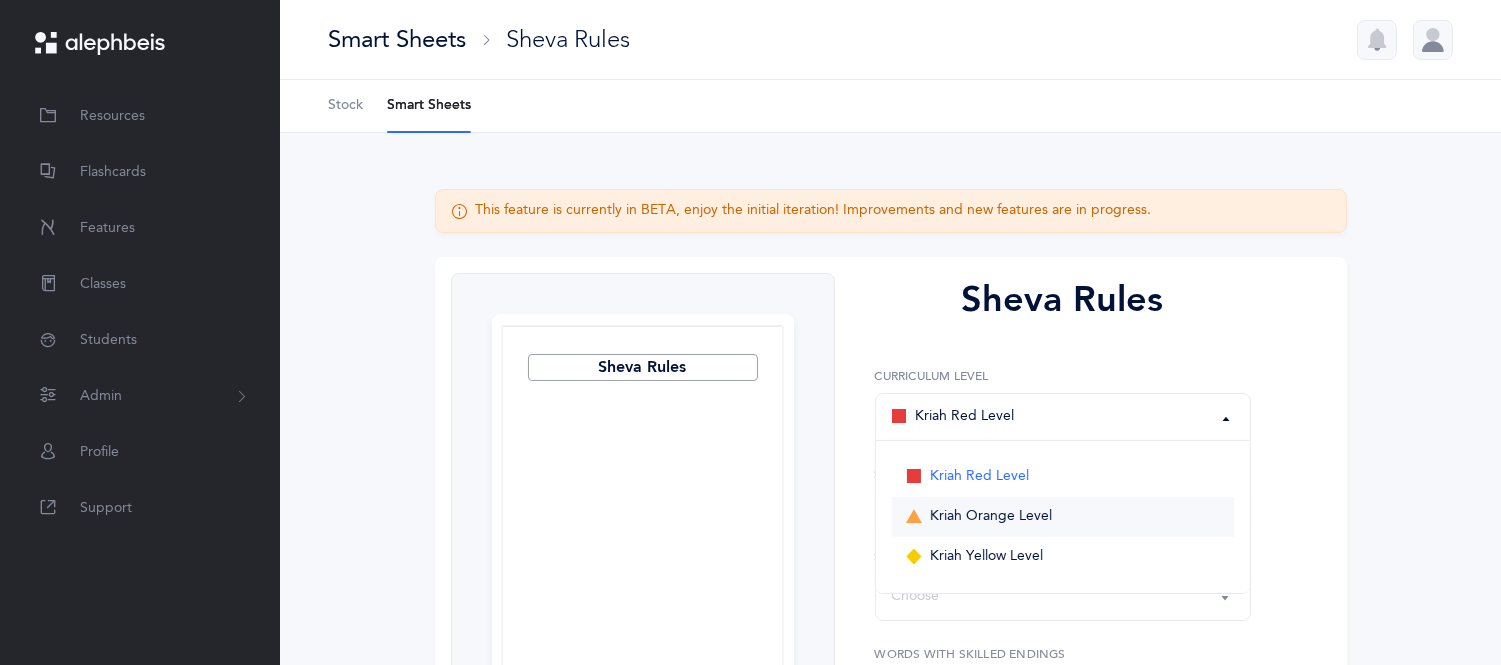 click on "Kriah Orange Level" at bounding box center [1063, 517] 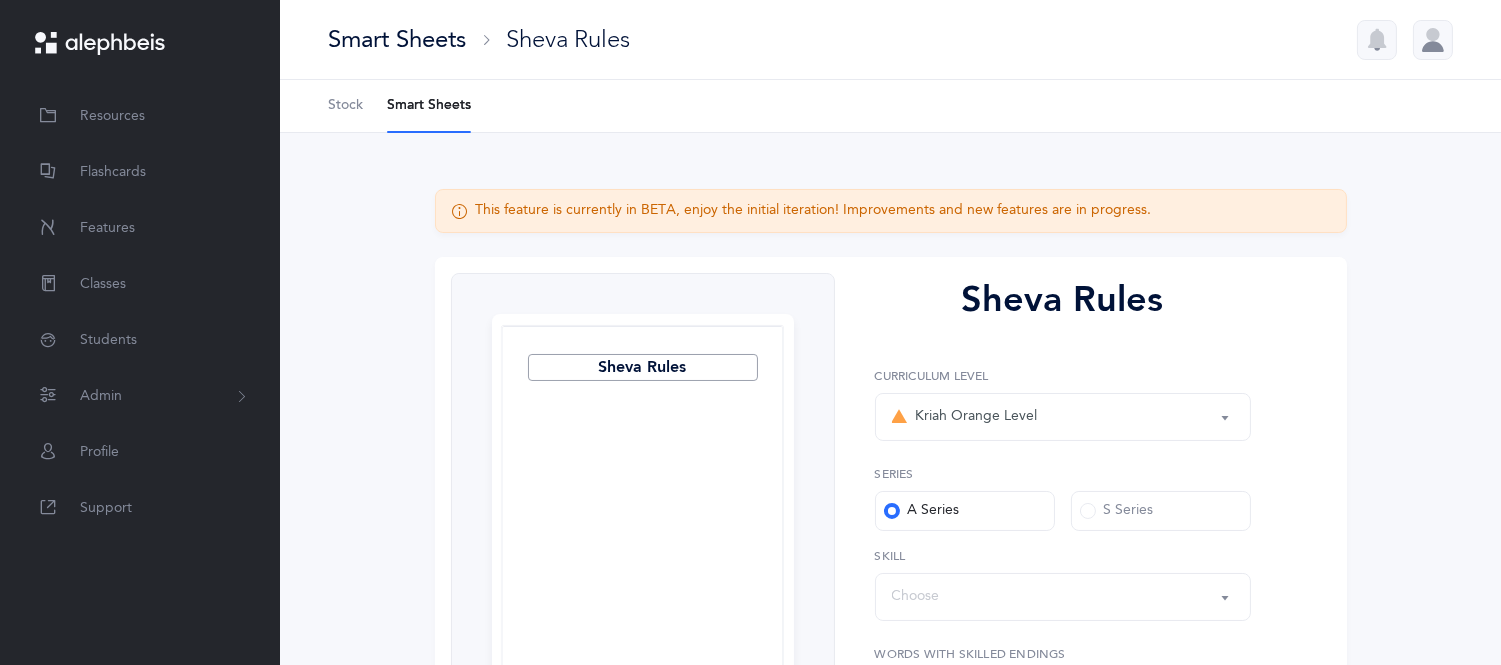 click on "This feature is currently in BETA, enjoy the initial iteration!
Improvements and new features are in progress.
Sheva Rules
Page 1
© 2025 Alephbeis | Licensed to Chanie Engelberg | School Year of 2025-2026
Sheva Rules
1.
2.
3.
4.
5.
1.
2.
3.
4.
5.
1.
2.
3.
4.
5.
1.
2.
3.
4.
5." at bounding box center [891, 649] 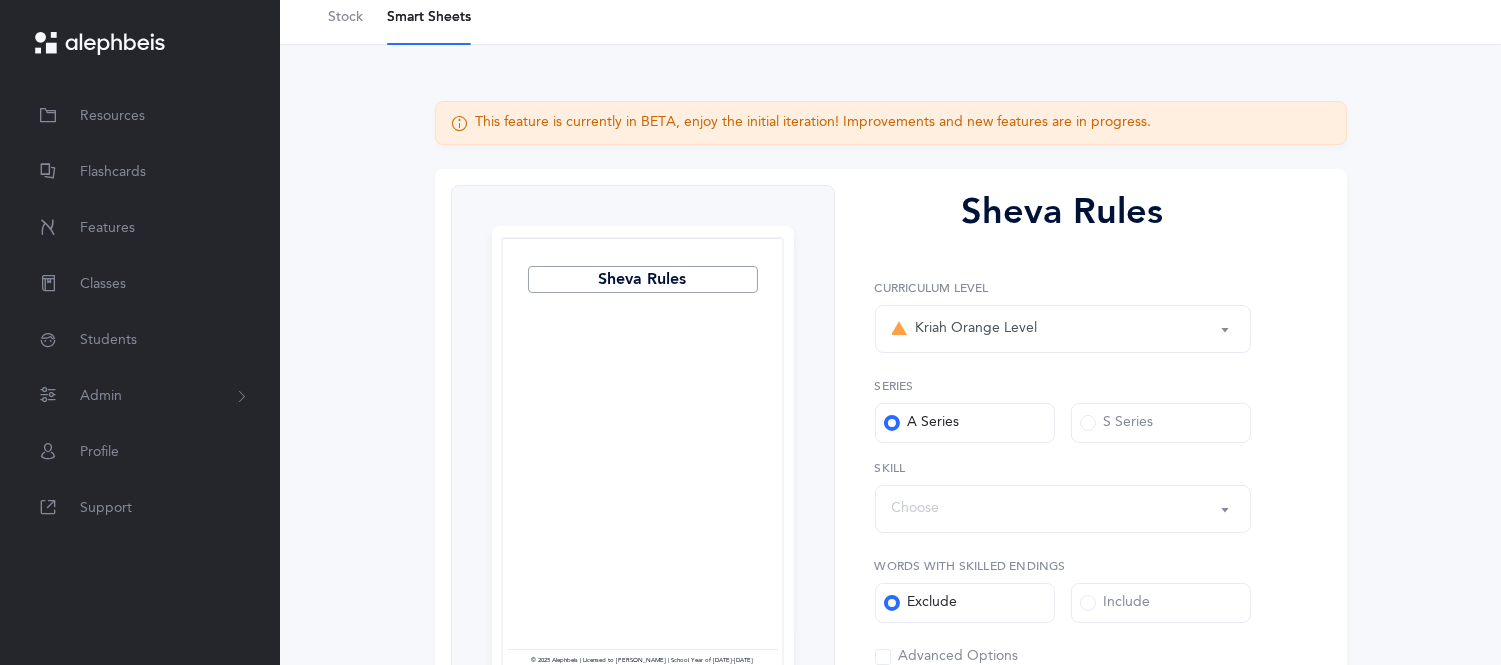 scroll, scrollTop: 133, scrollLeft: 0, axis: vertical 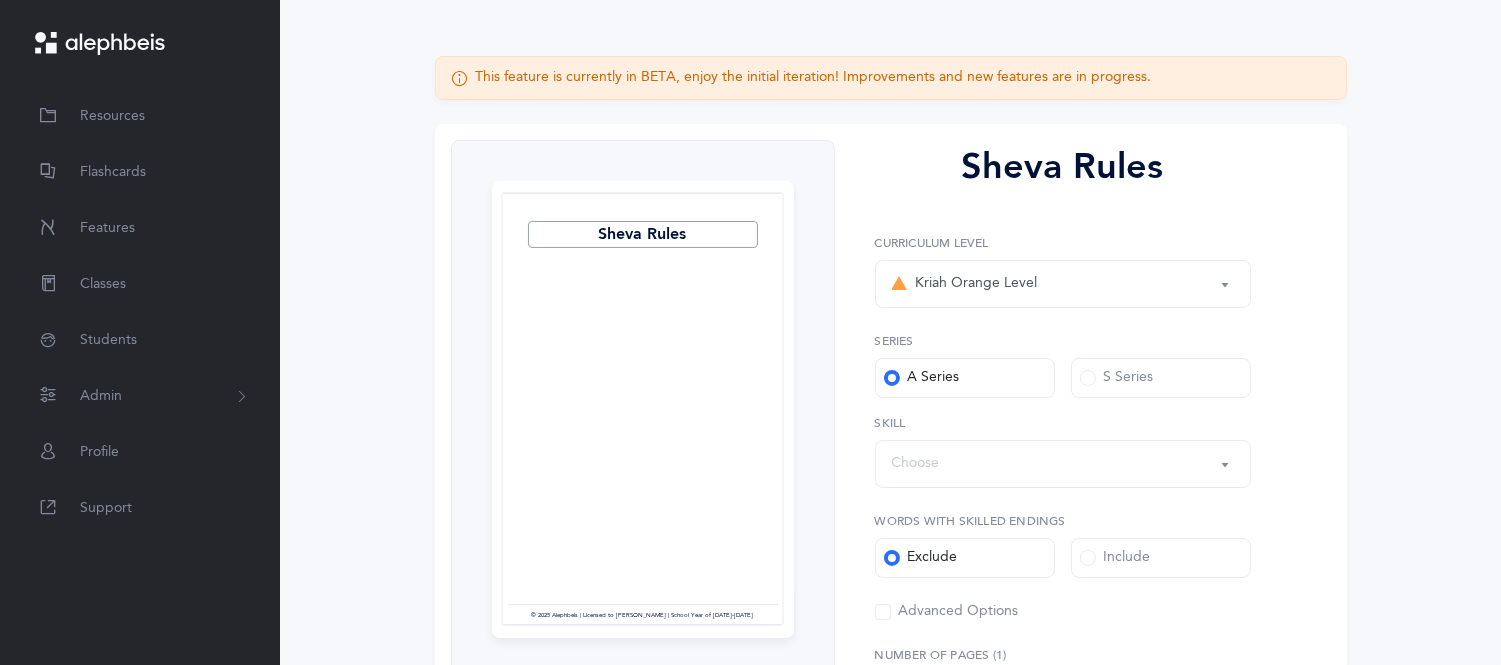 click on "Choose" at bounding box center [1063, 464] 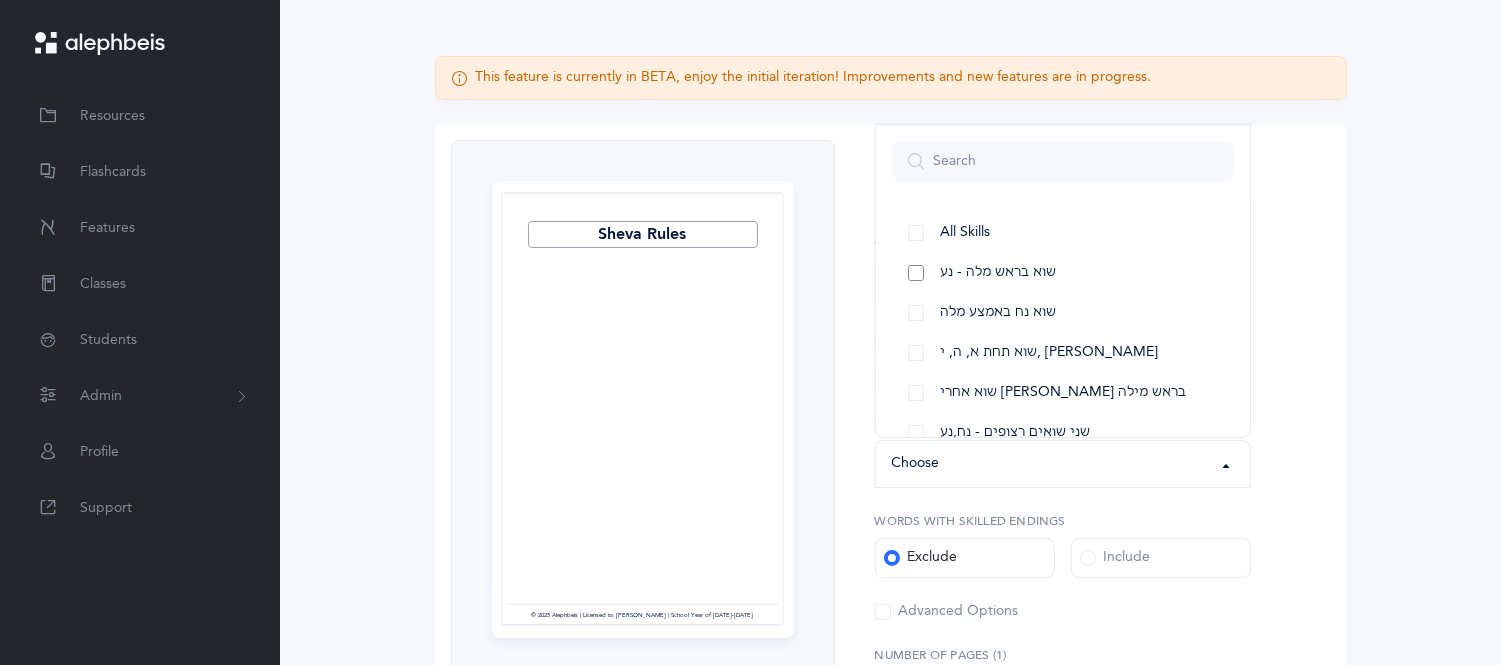 click on "שוא בראש מלה - נע" at bounding box center (998, 273) 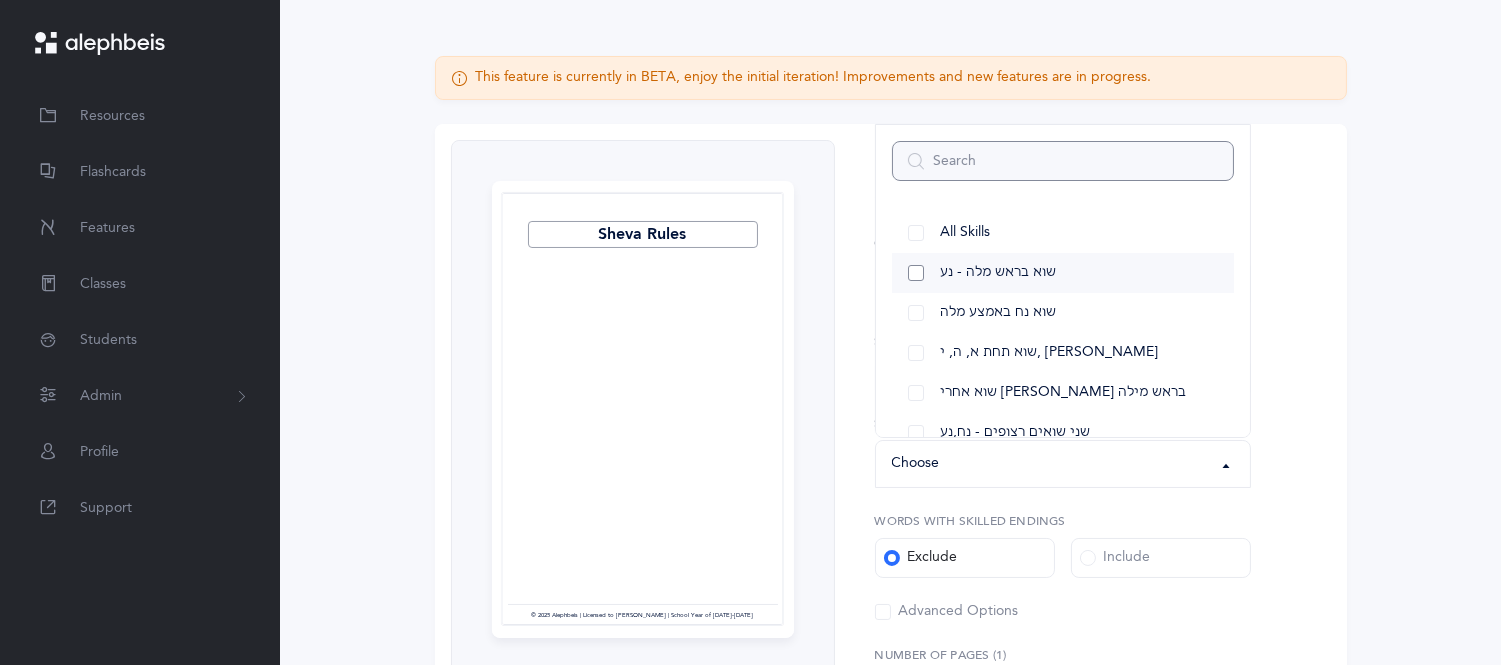 select on "12" 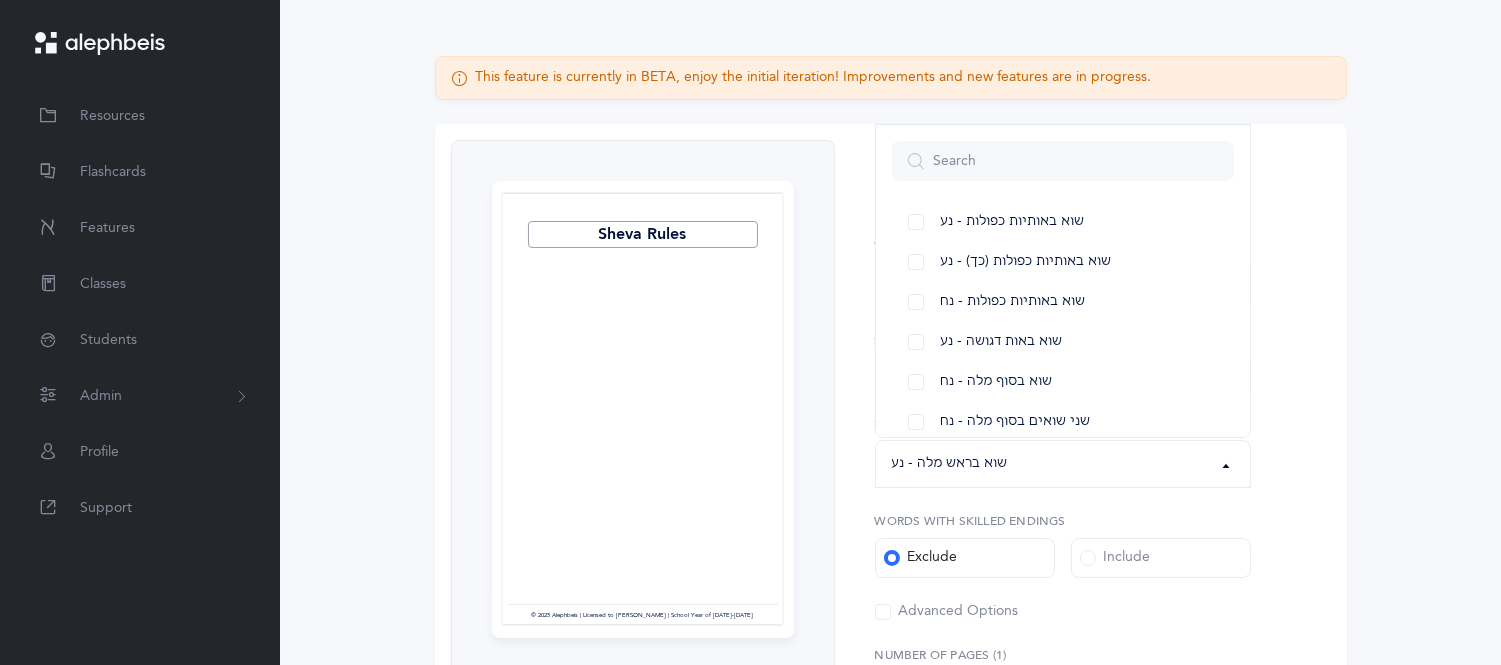 scroll, scrollTop: 272, scrollLeft: 0, axis: vertical 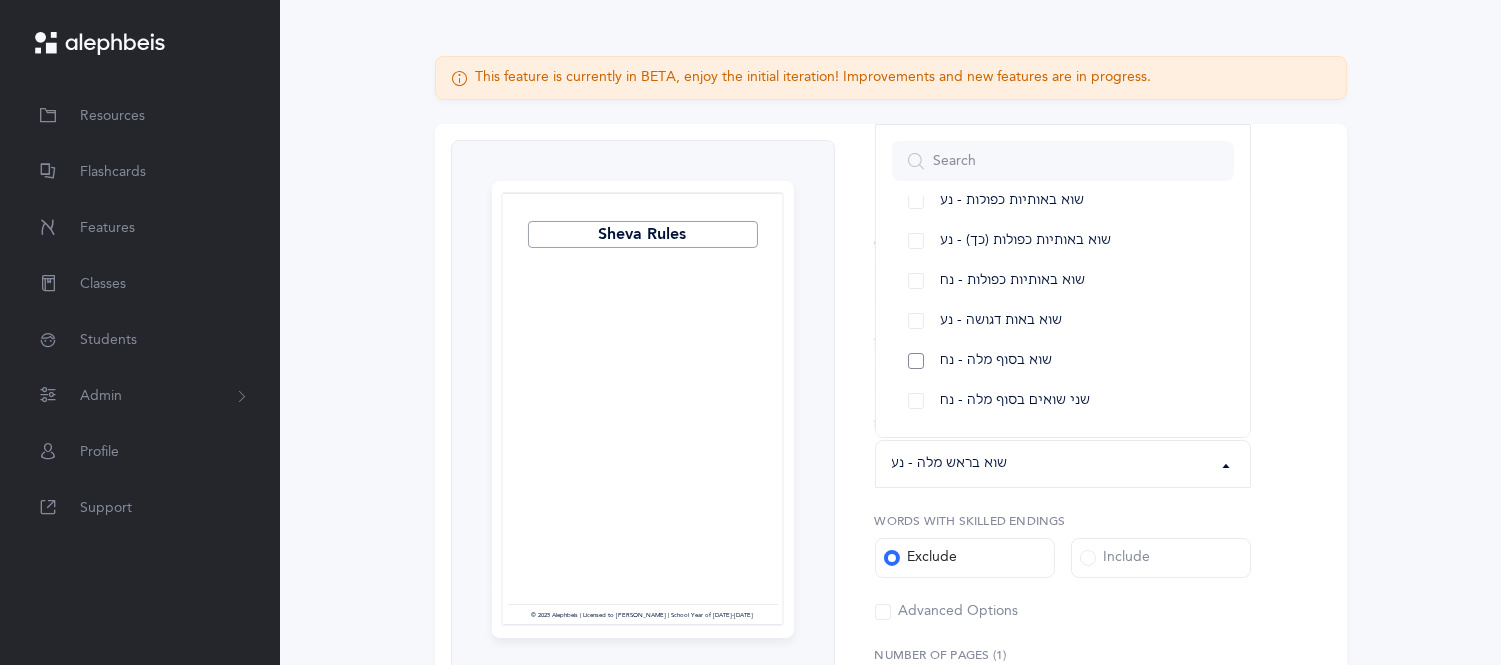 click on "שוא בסוף מלה - נח" at bounding box center (1063, 361) 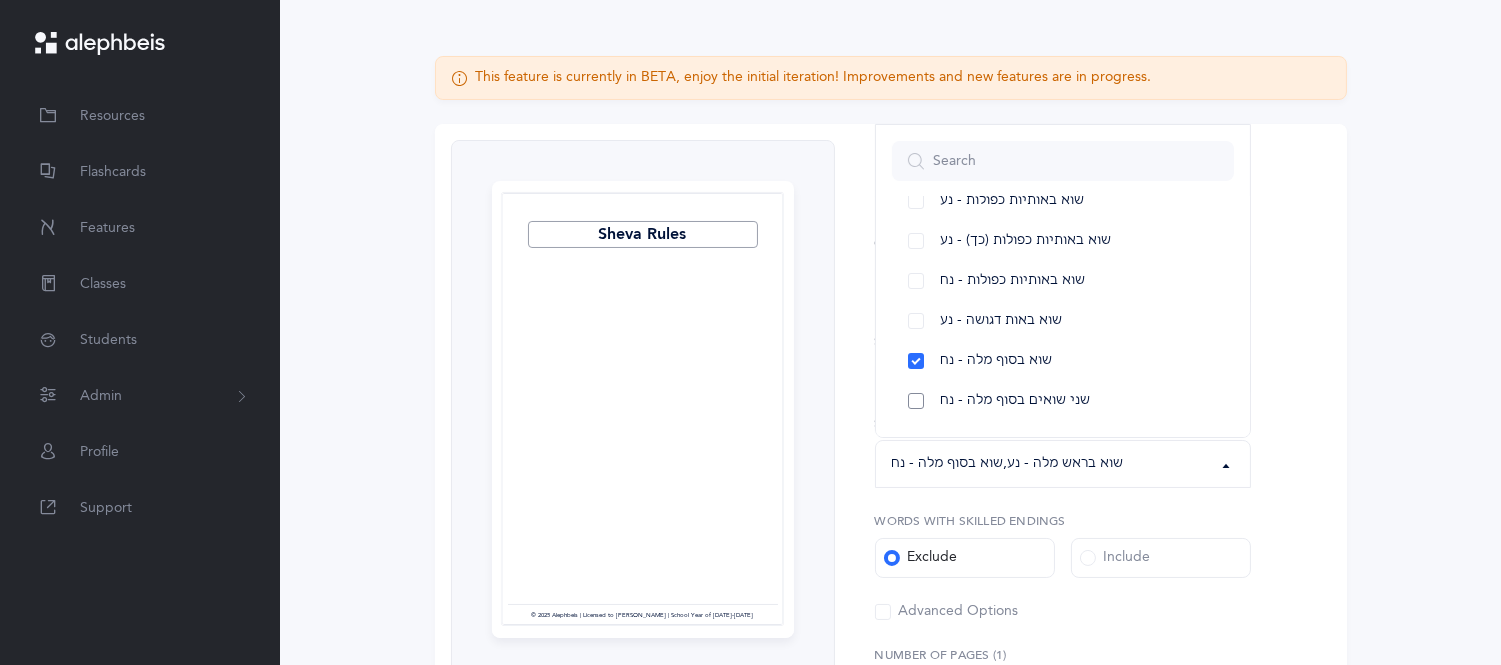 click on "שני שואים בסוף מלה - נח" at bounding box center [1063, 401] 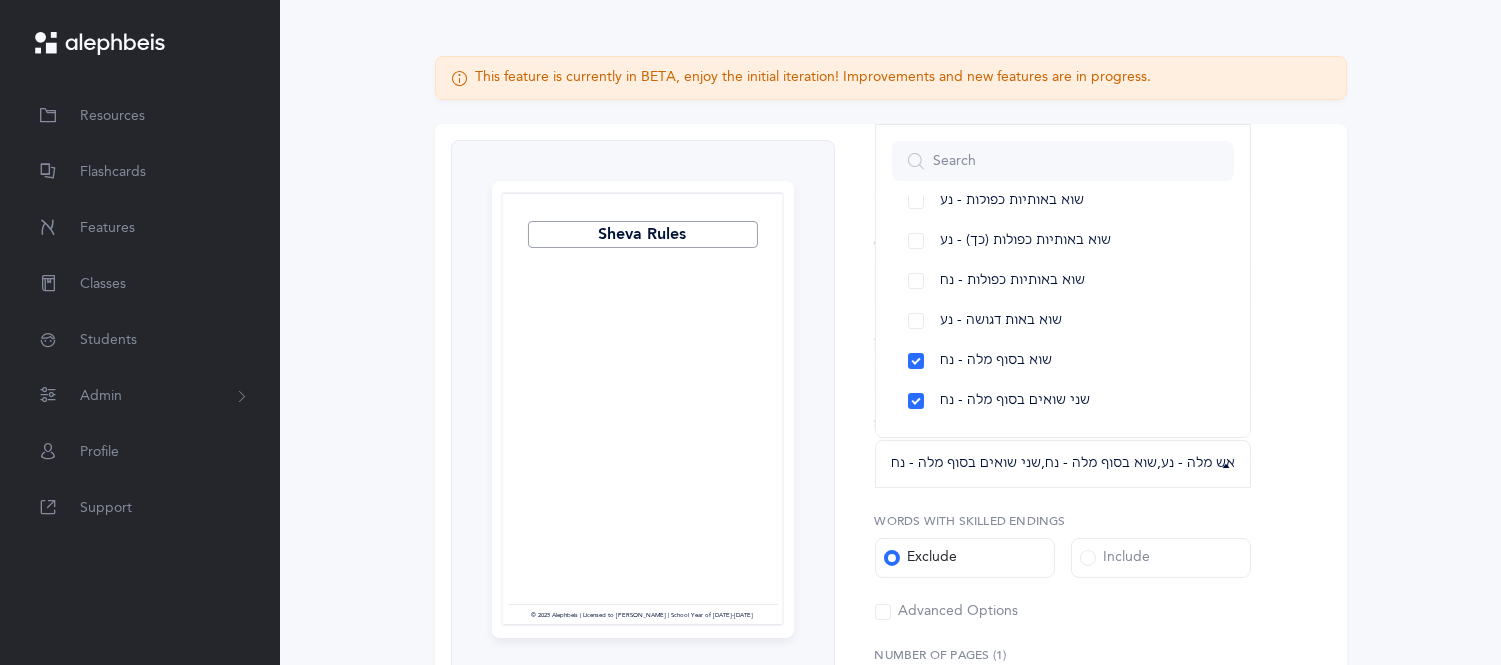 click on "This feature is currently in BETA, enjoy the initial iteration!
Improvements and new features are in progress.
Sheva Rules
Page 1
© 2025 Alephbeis | Licensed to Chanie Engelberg | School Year of 2025-2026
Sheva Rules
1.
2.
3.
4.
5.
1.
2.
3.
4.
5.
1.
2.
3.
4.
5.
1.
2.
3.
4.
5." at bounding box center (890, 528) 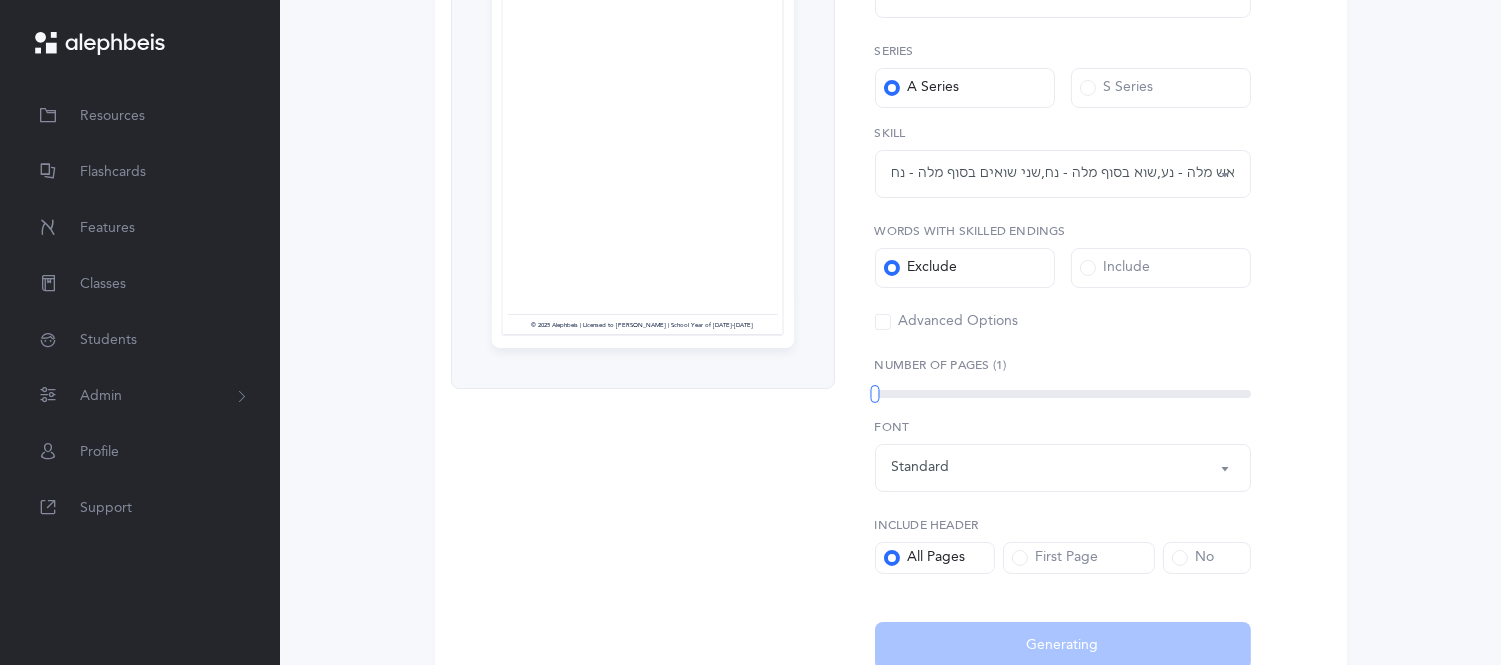 scroll, scrollTop: 523, scrollLeft: 0, axis: vertical 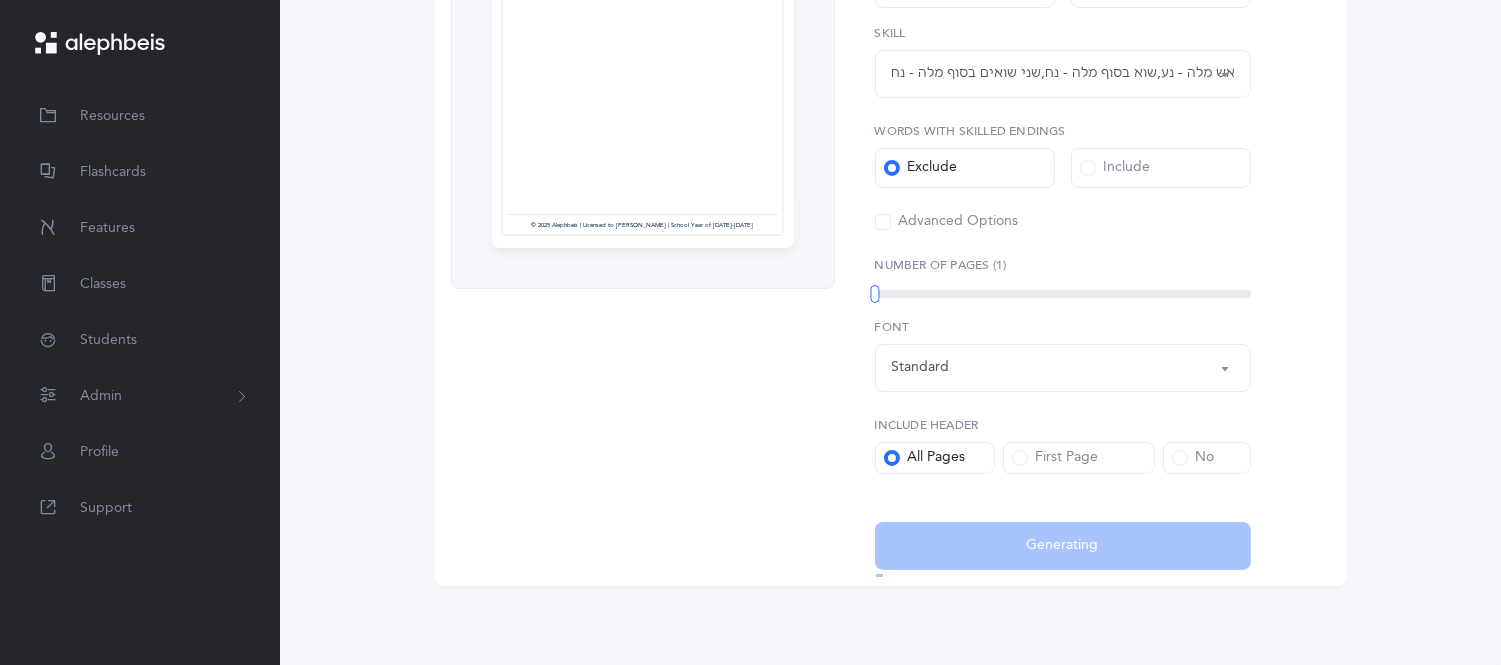 click on "1" at bounding box center [1063, 294] 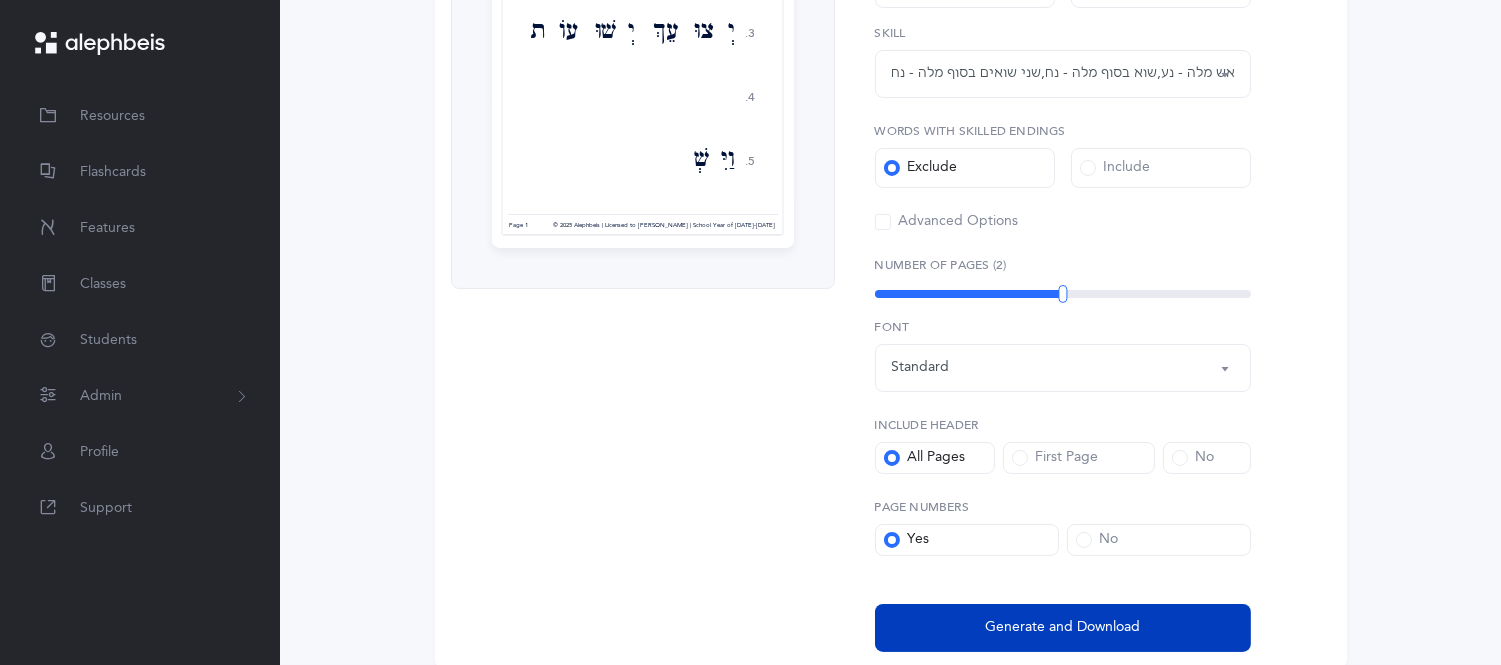 click on "Generate and Download" at bounding box center [1063, 628] 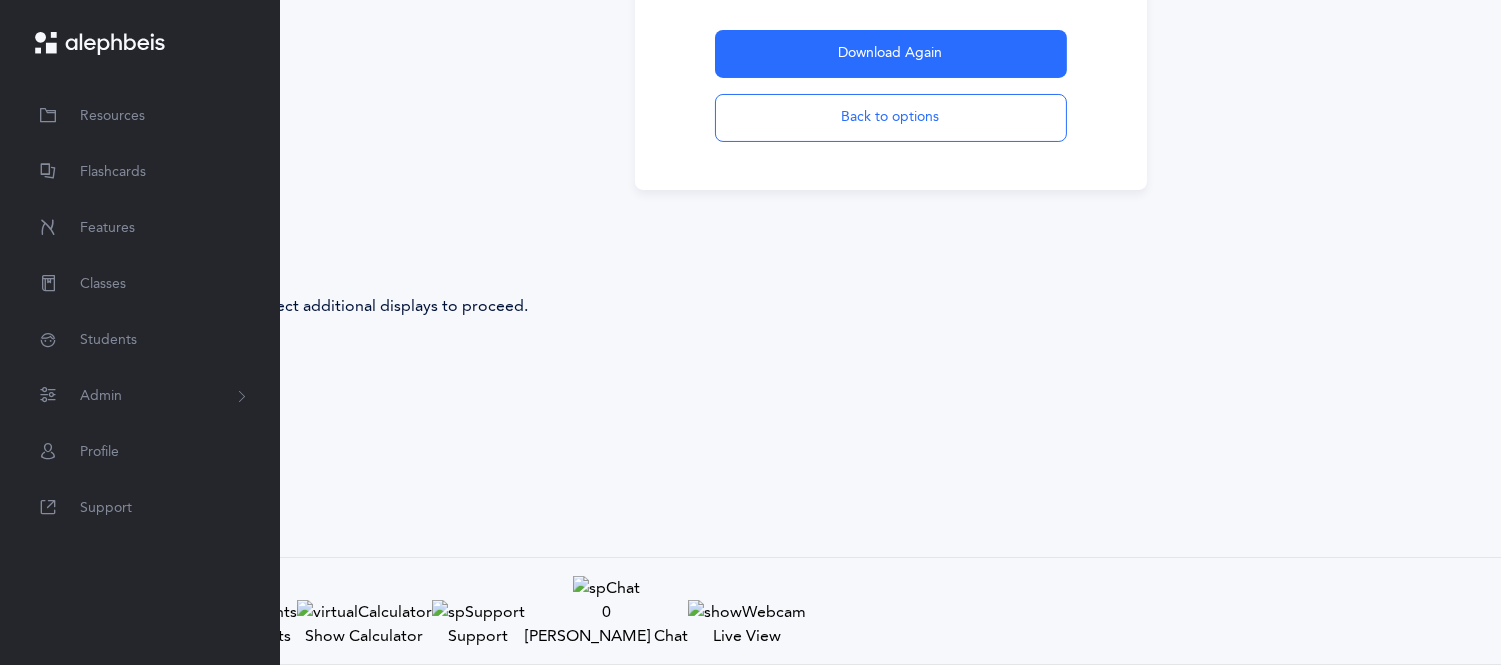 scroll, scrollTop: 127, scrollLeft: 0, axis: vertical 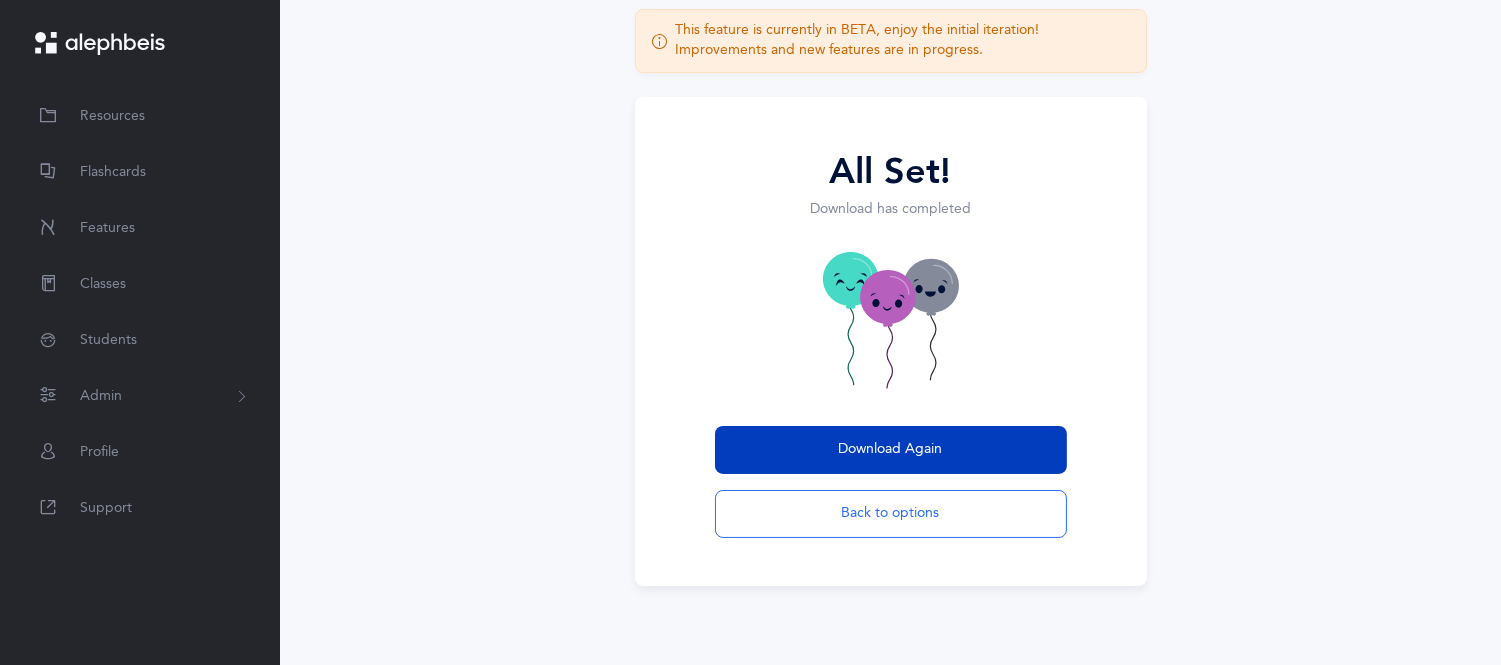 click on "Download Again" at bounding box center [891, 450] 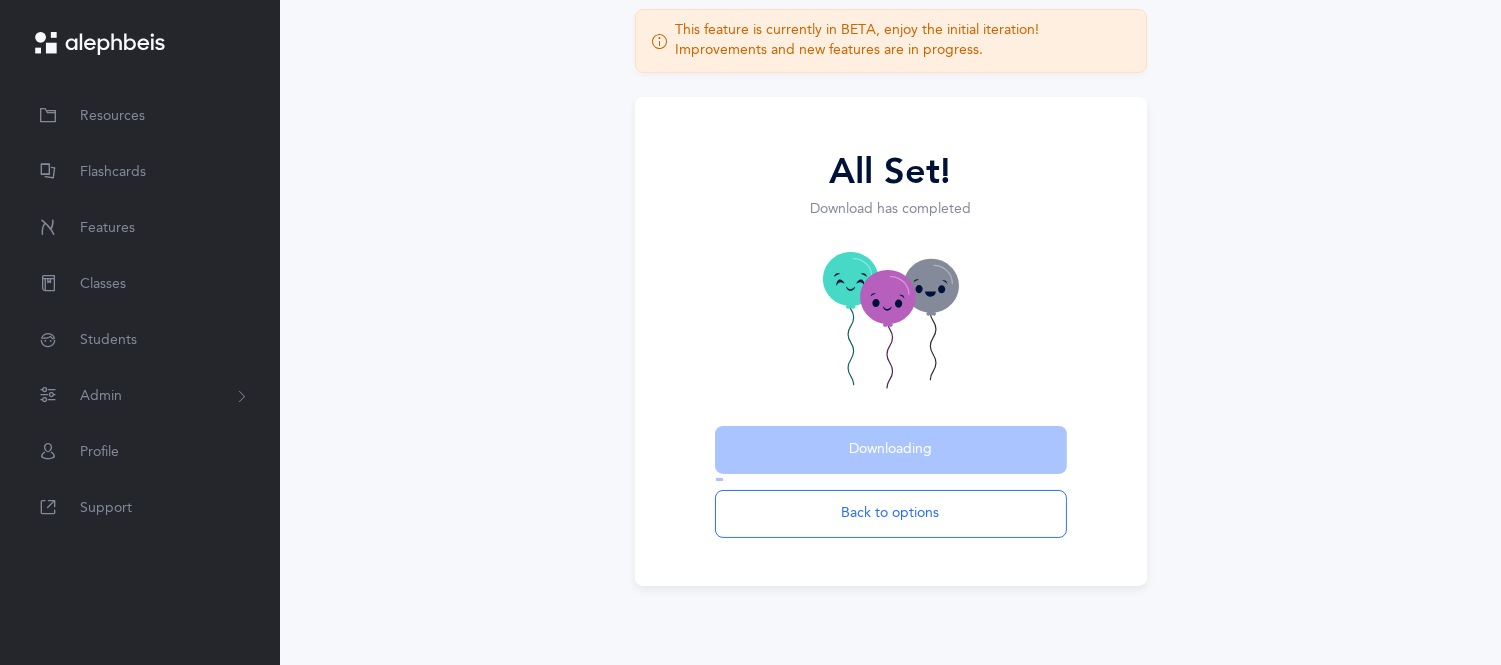 scroll, scrollTop: 0, scrollLeft: 0, axis: both 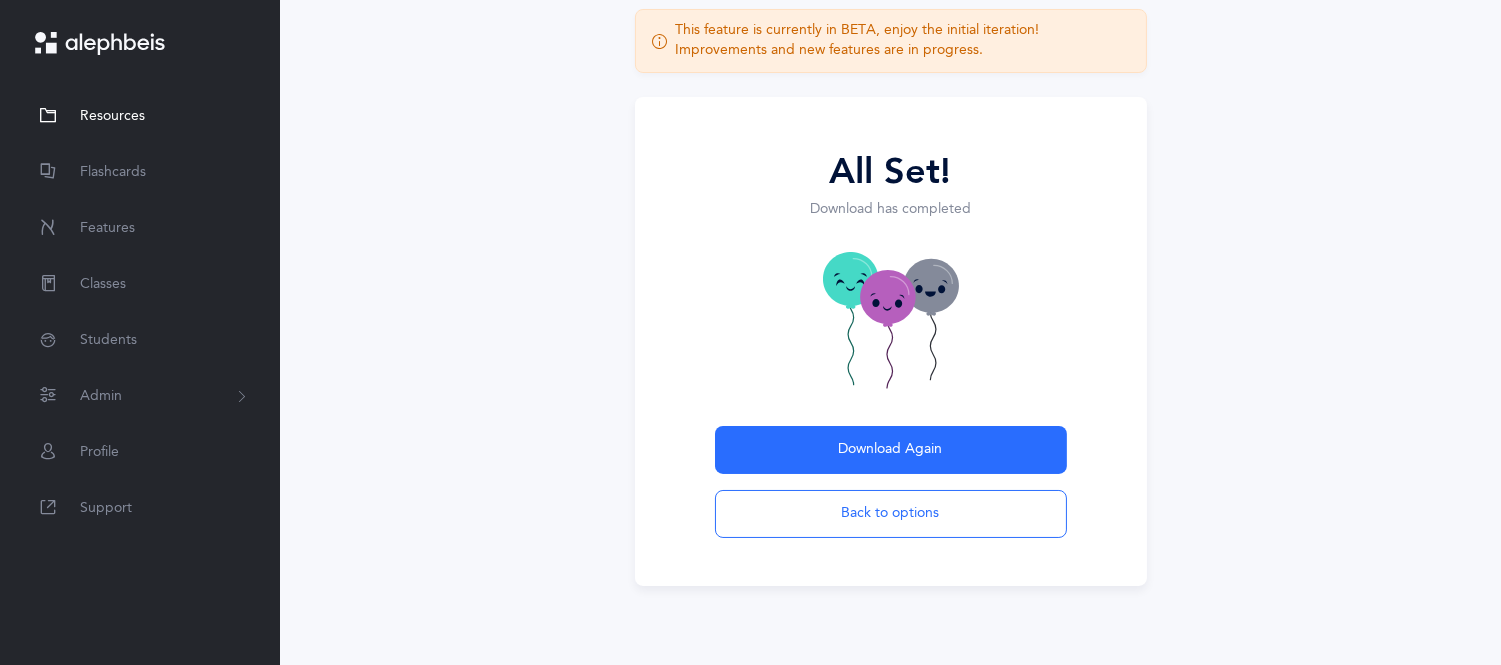 click on "Resources" at bounding box center [112, 116] 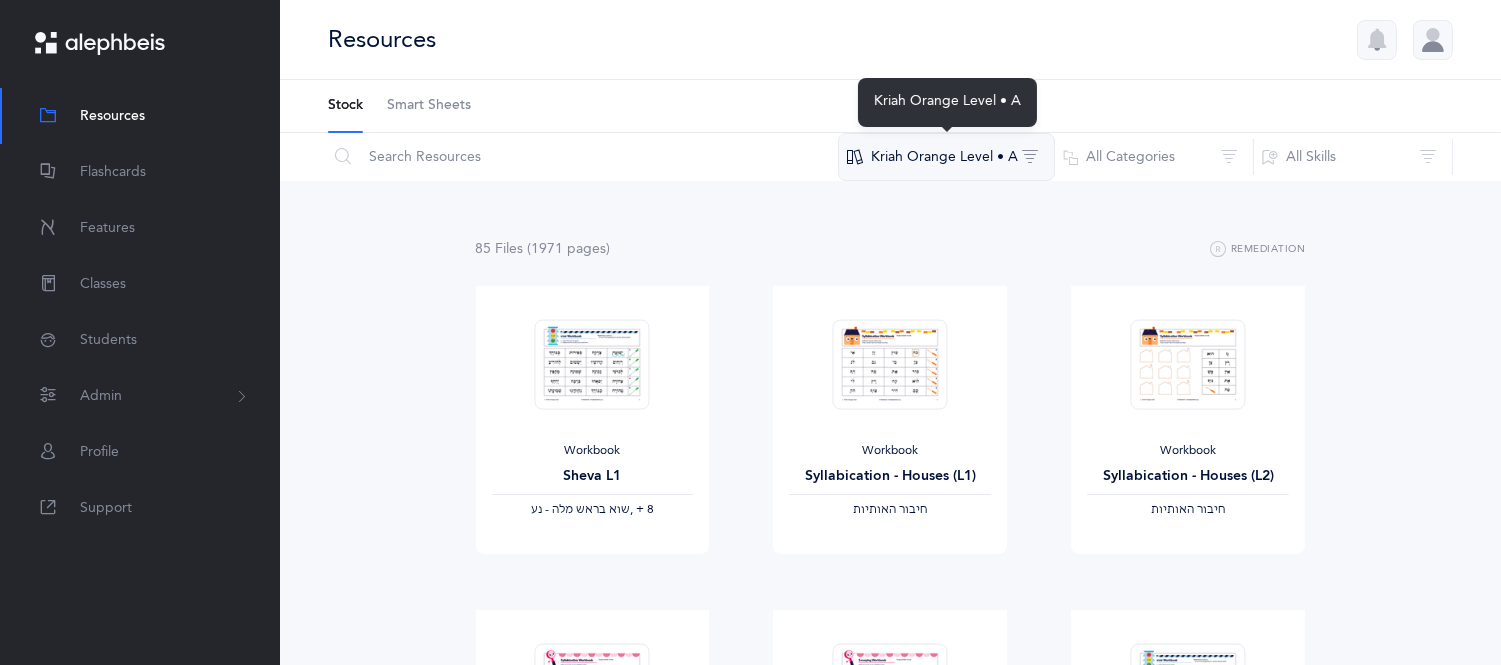 click on "Kriah Orange Level • A" at bounding box center [946, 157] 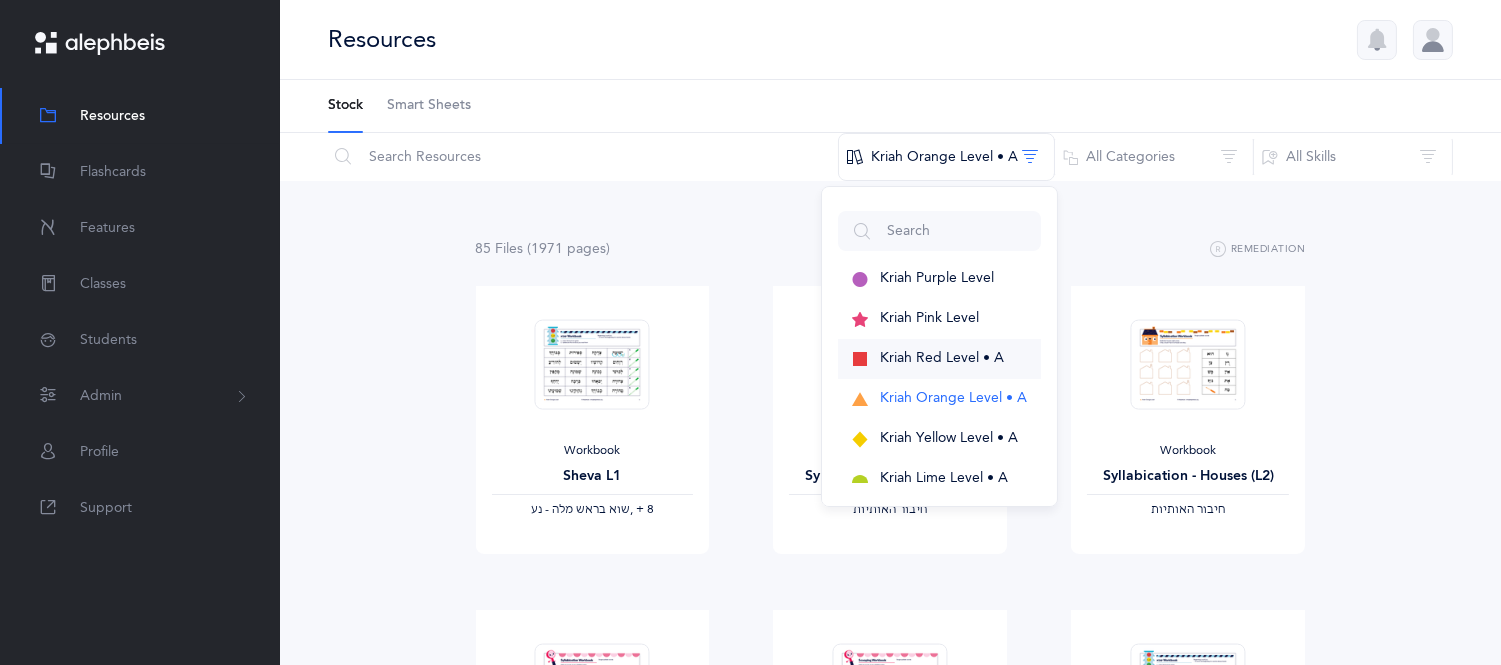 click on "Kriah Red Level • A" at bounding box center (942, 358) 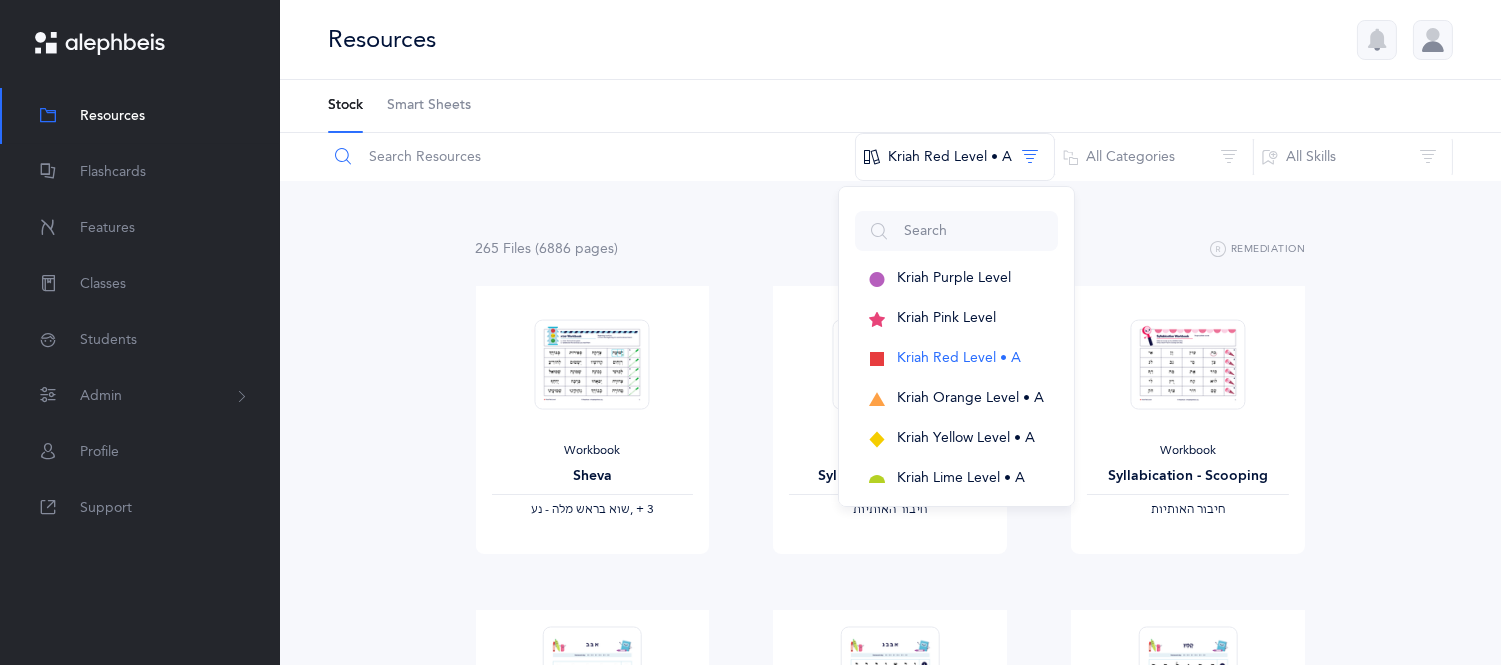 click at bounding box center (591, 157) 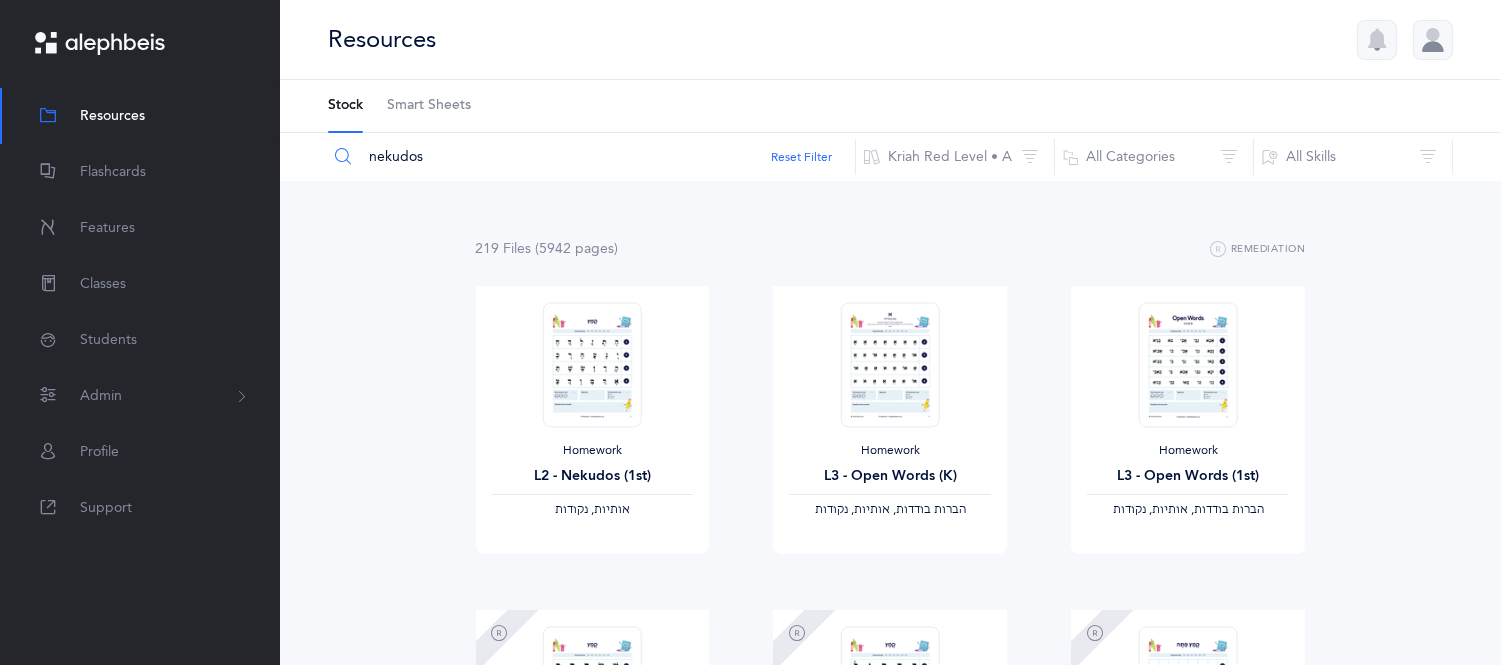 click on "219
File s
(5942 page s )
Remediation
Homework
L2 - Nekudos (1st)
‫אותיות, נקודות‬   View       Homework
L3 - Open Words (K)
‫הברות בודדות, אותיות, נקודות‬   View       Homework
L3 - Open Words (1st)
‫הברות בודדות, אותיות, נקודות‬   View         Homework, Remediation
L2 - Nekudos
‫אותיות, נקודות‬   View         Homework, Remediation
L3 - Nekudos
‫אותיות, נקודות‬   View         Homework, Remediation
L4 - Nekudos Charts
‫נקודות‬   View           , Fluency" at bounding box center [890, 1605] 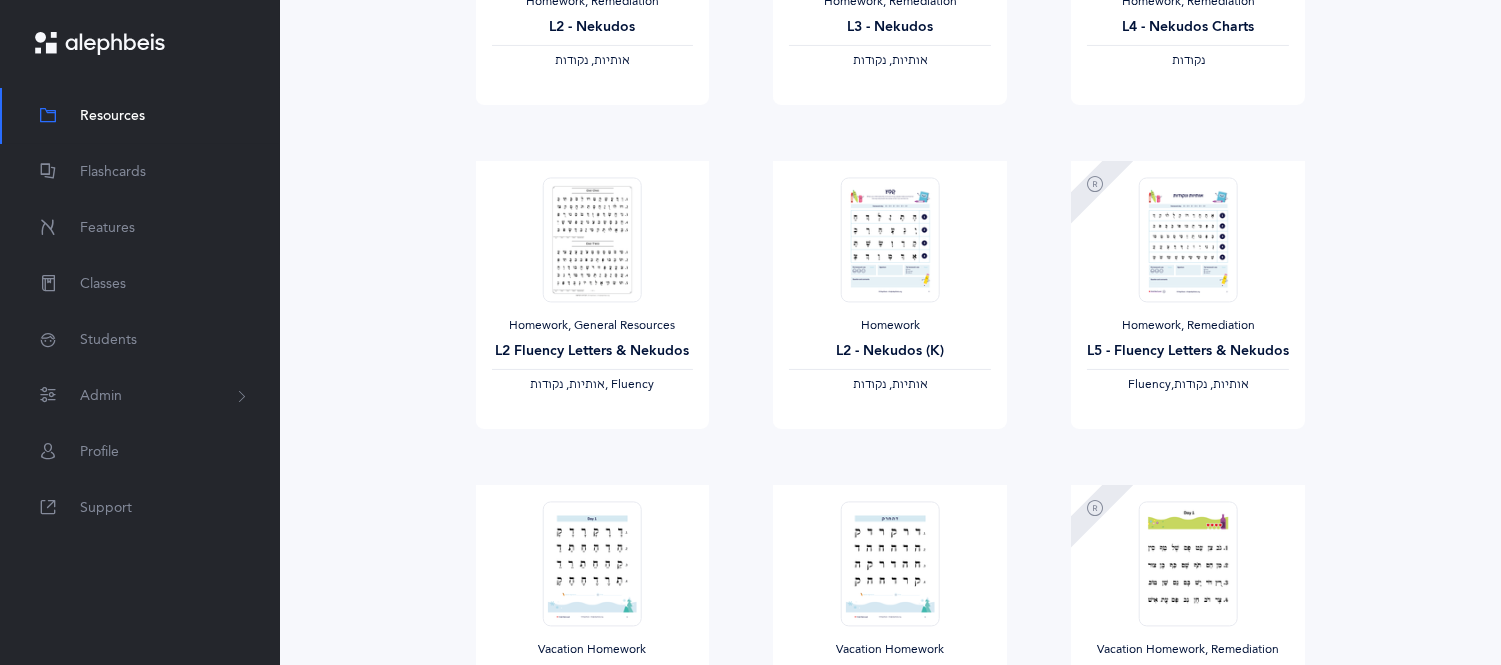 scroll, scrollTop: 755, scrollLeft: 0, axis: vertical 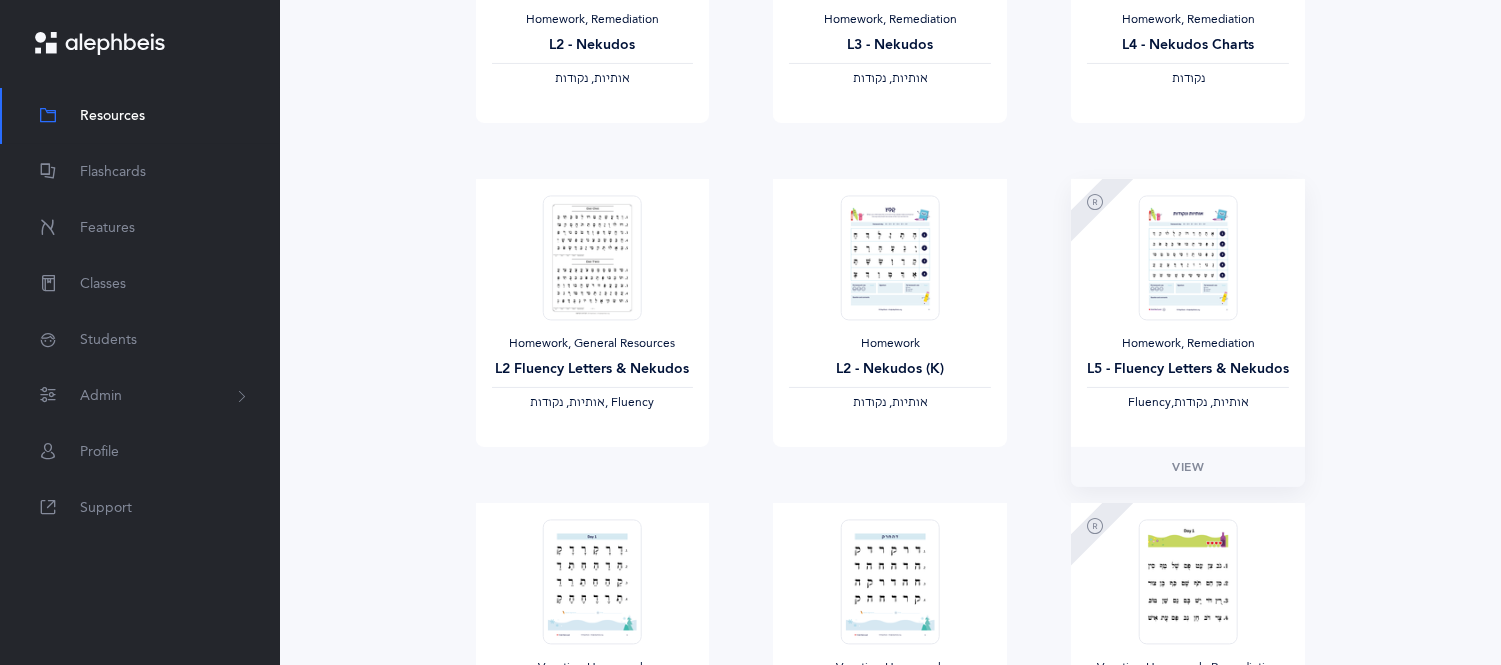 click at bounding box center (1188, 257) 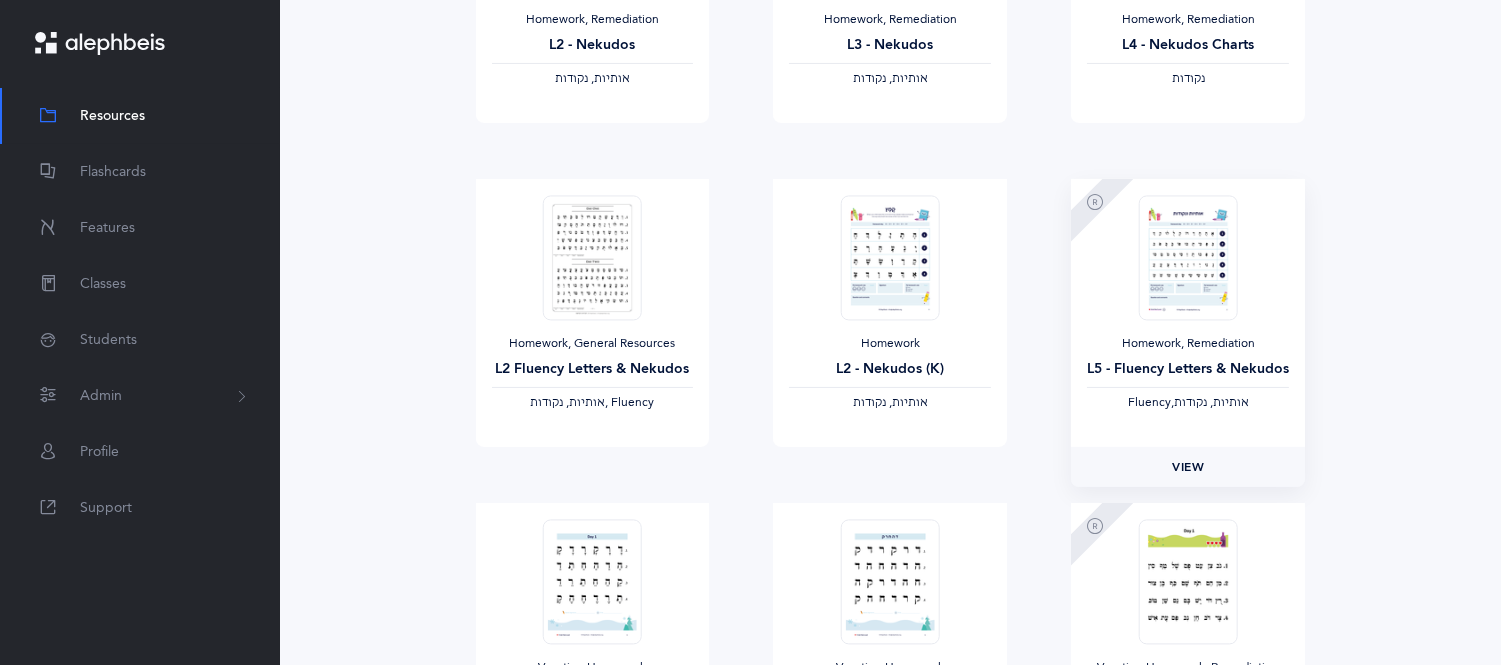 click on "View" at bounding box center (1188, 467) 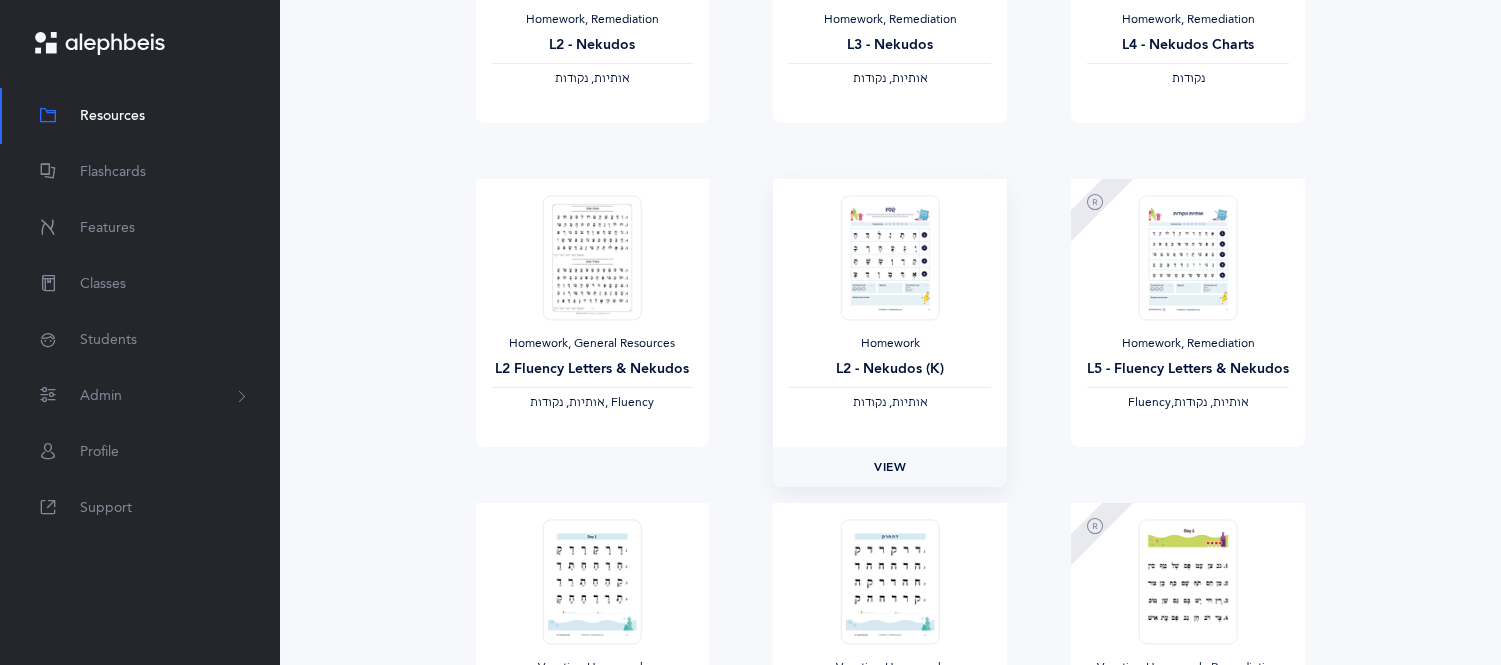 click on "View" at bounding box center [890, 467] 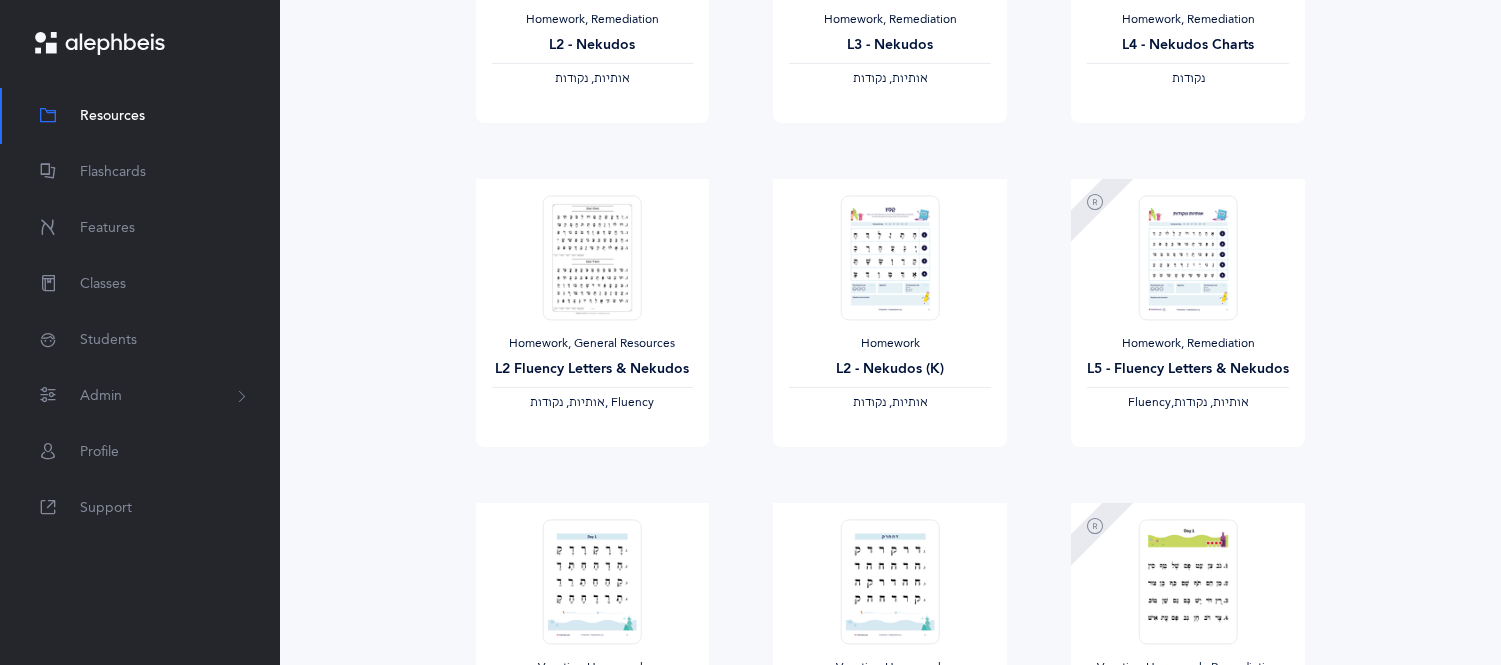 click on "Homework
L2 - Nekudos (K)
‫אותיות, נקודות‬   View" at bounding box center (890, 341) 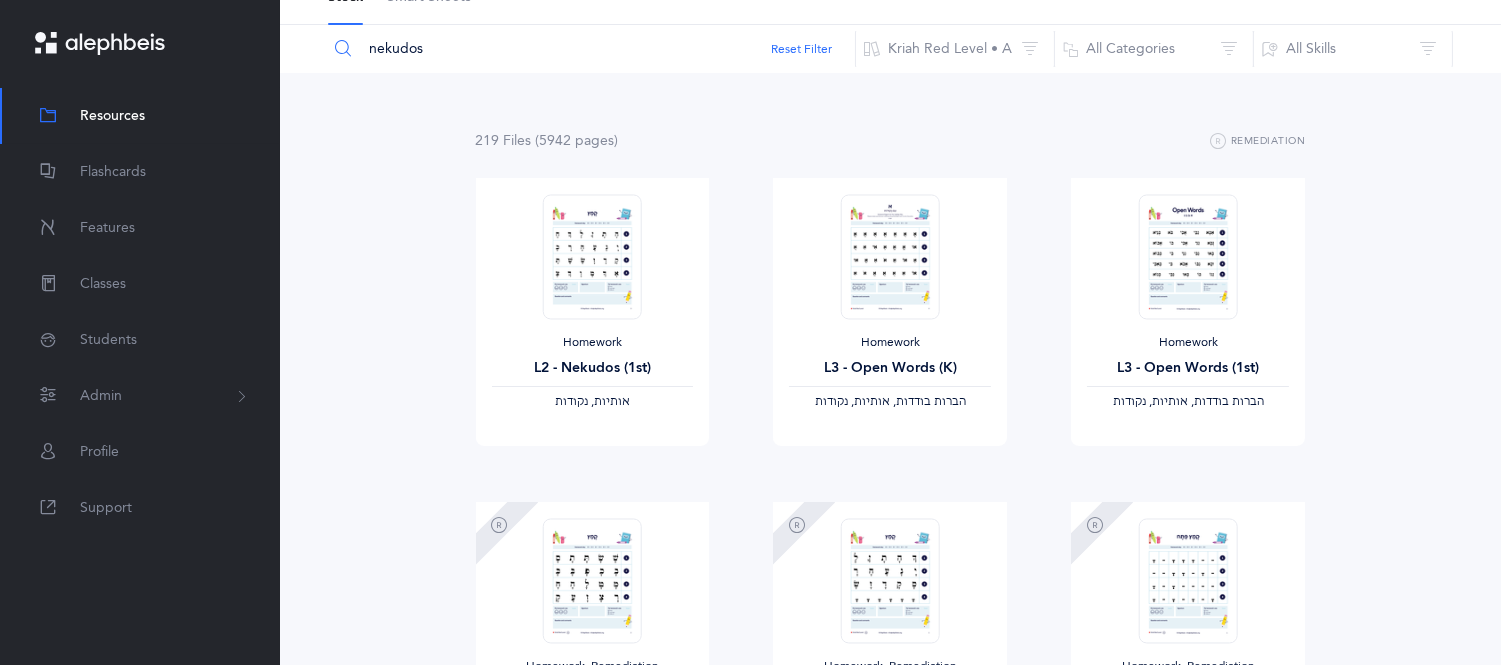 scroll, scrollTop: 0, scrollLeft: 0, axis: both 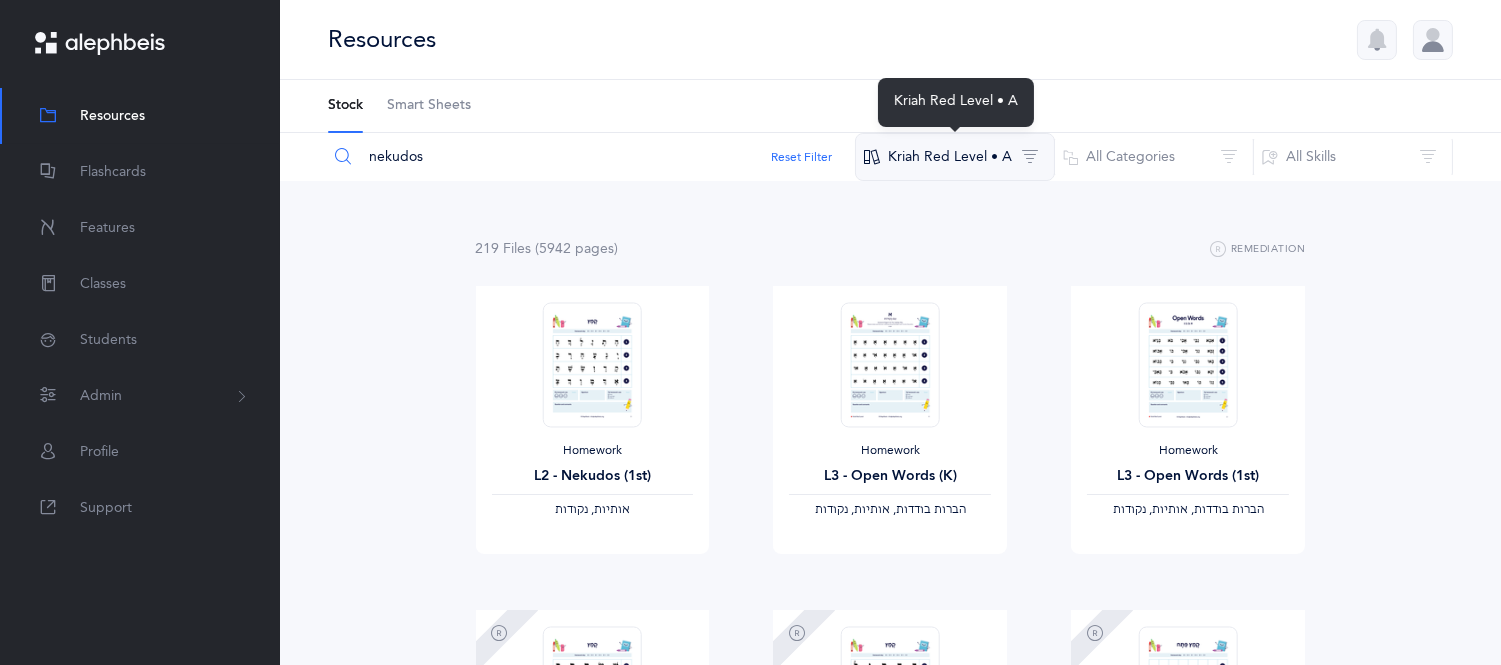 click on "Kriah Red Level • A" at bounding box center [955, 157] 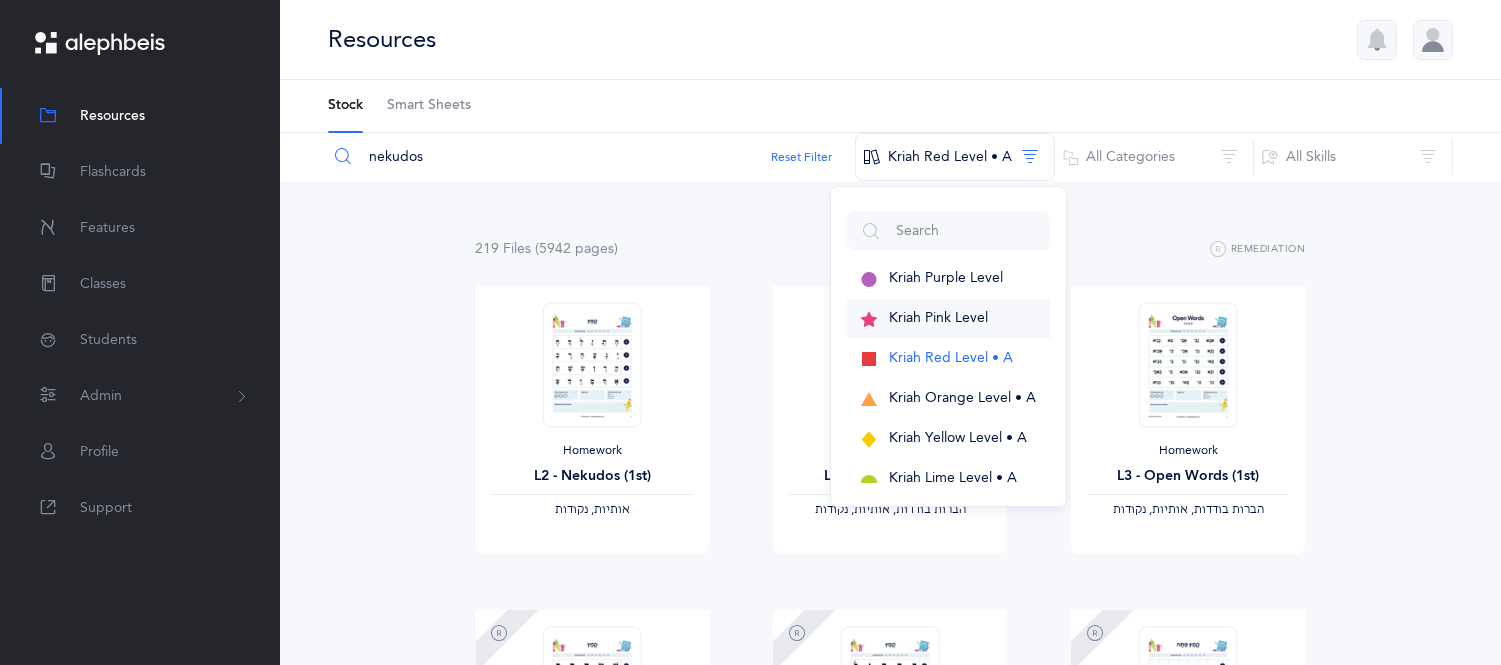 click on "Kriah Pink Level" at bounding box center (938, 318) 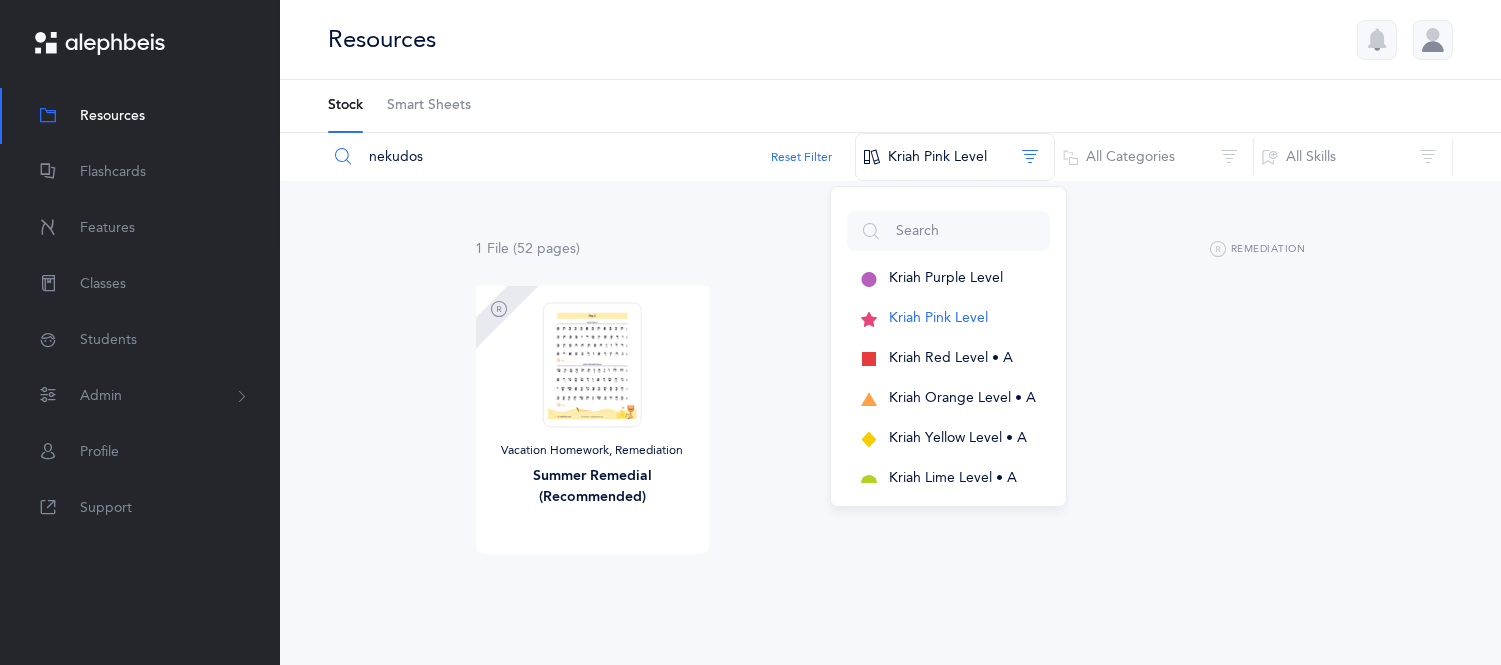 click on "Vacation Homework, Remediation
Summer Remedial (Recommended)
View" at bounding box center [891, 448] 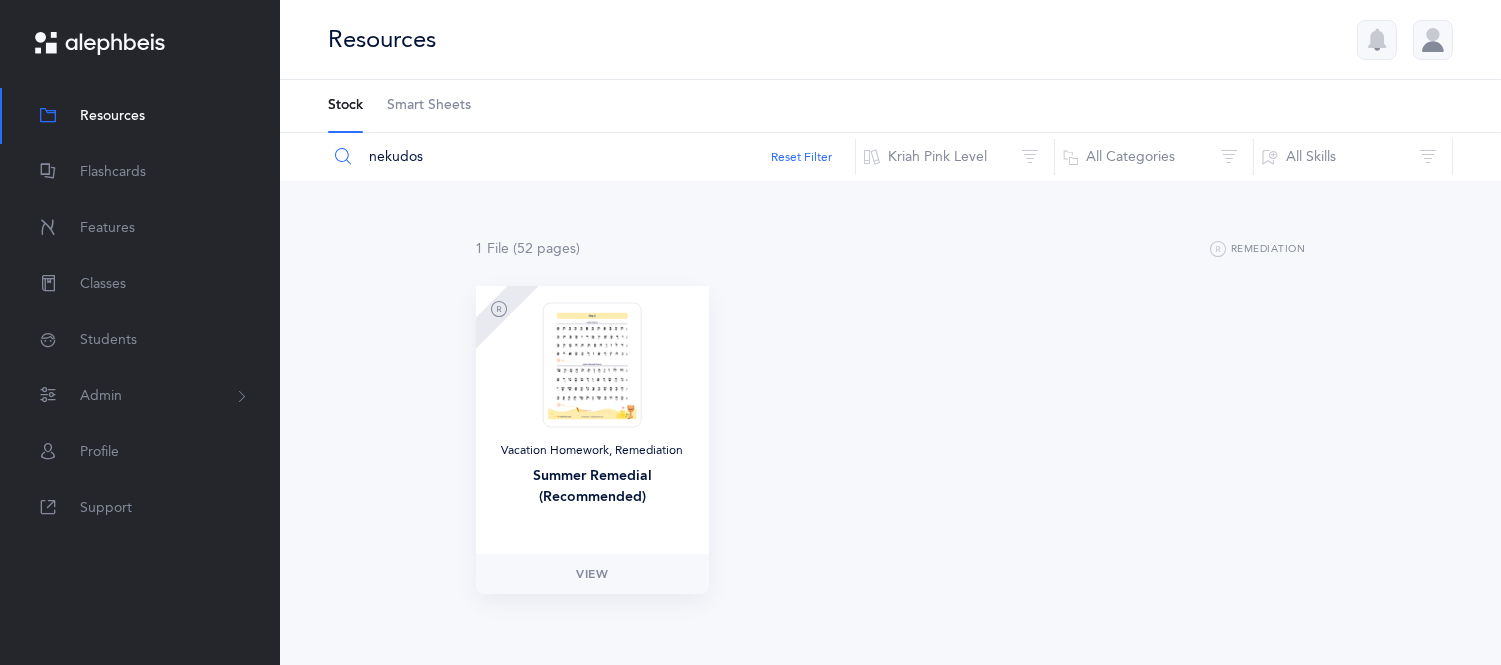 click at bounding box center [592, 364] 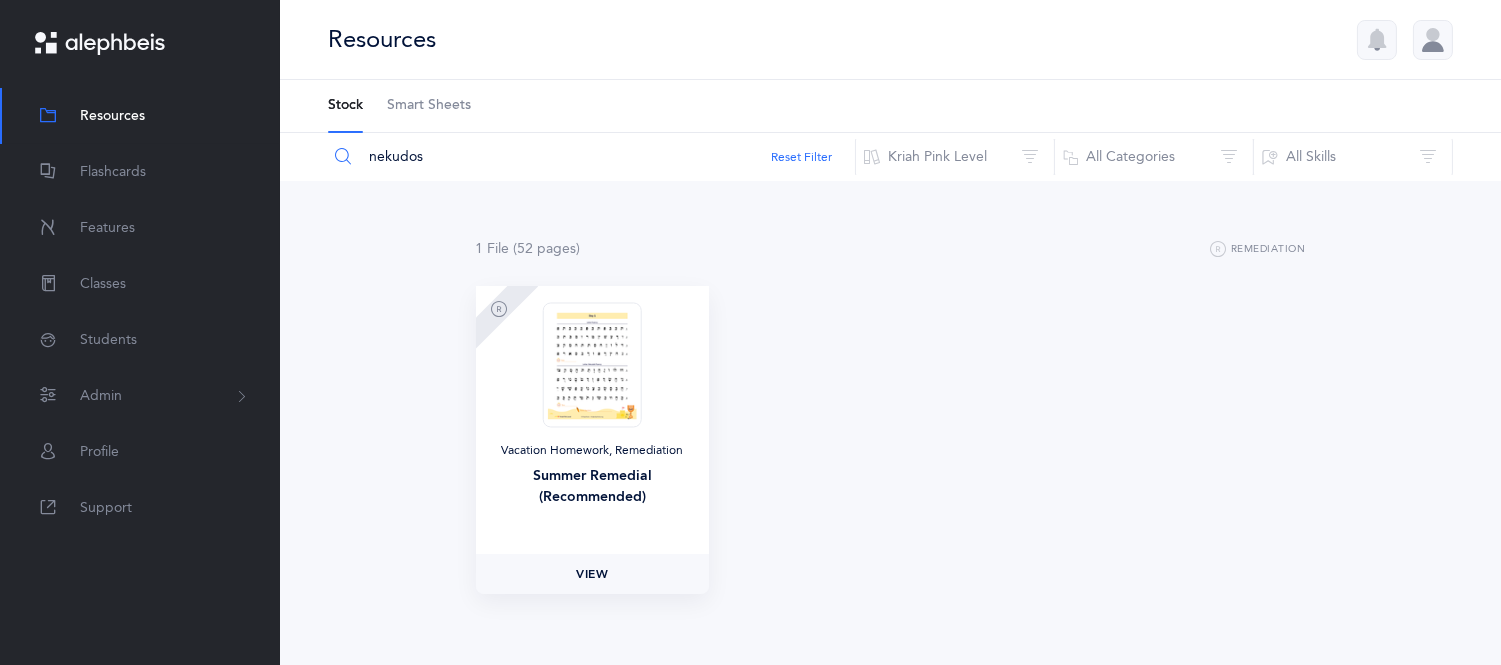 click on "View" at bounding box center (593, 574) 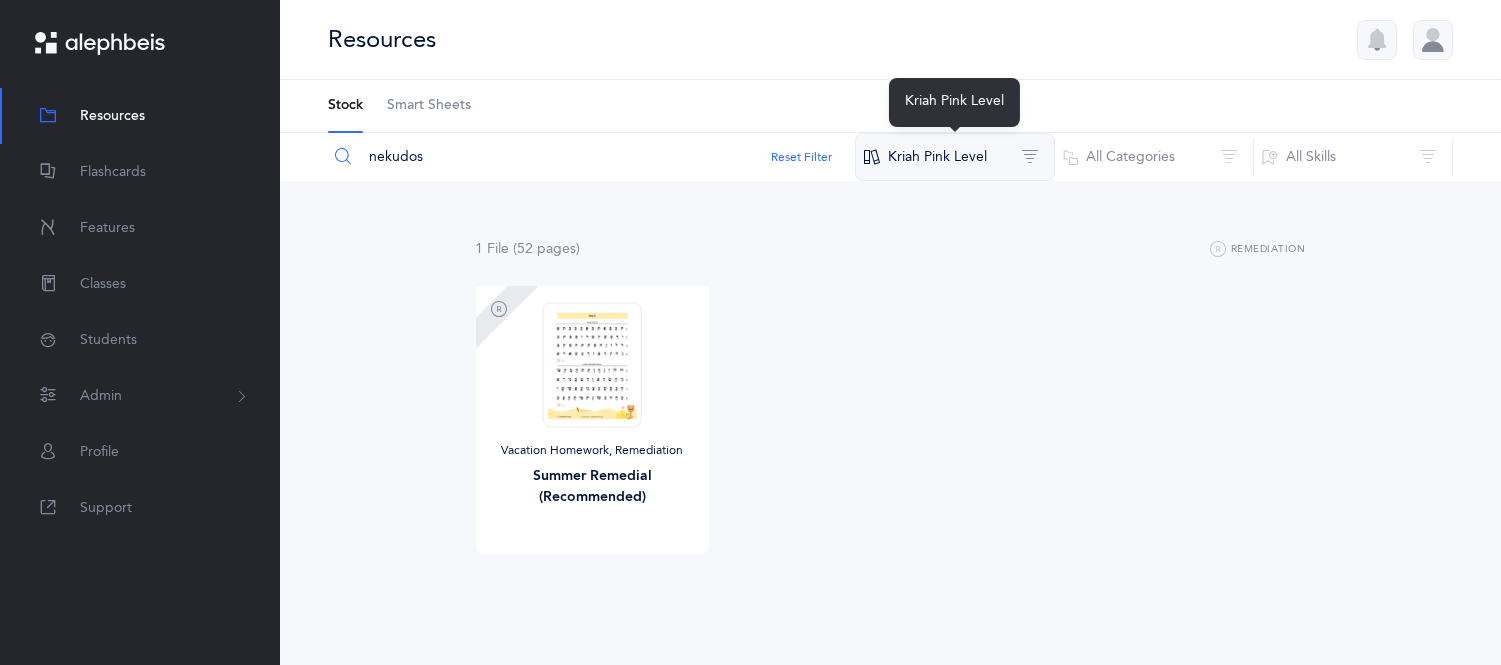 click on "Kriah Pink Level" at bounding box center (955, 157) 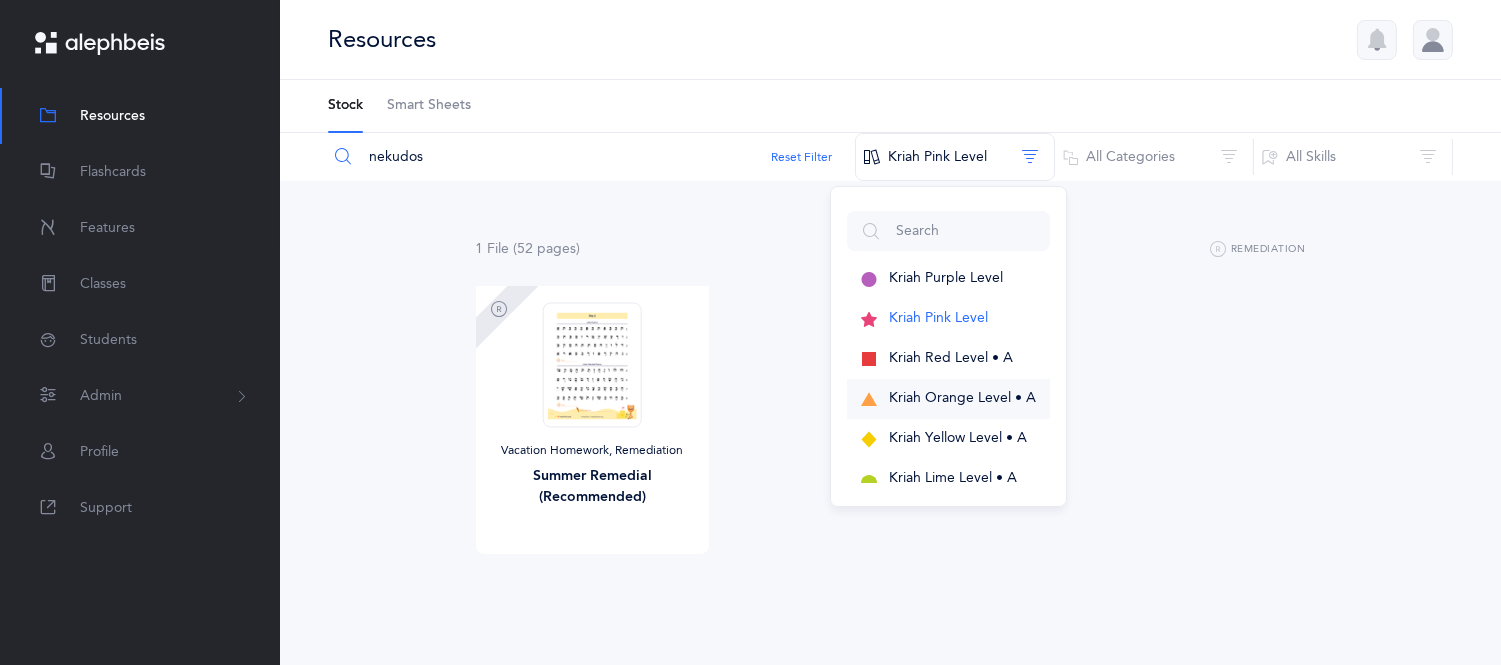 click on "Kriah Orange Level • A" at bounding box center [962, 398] 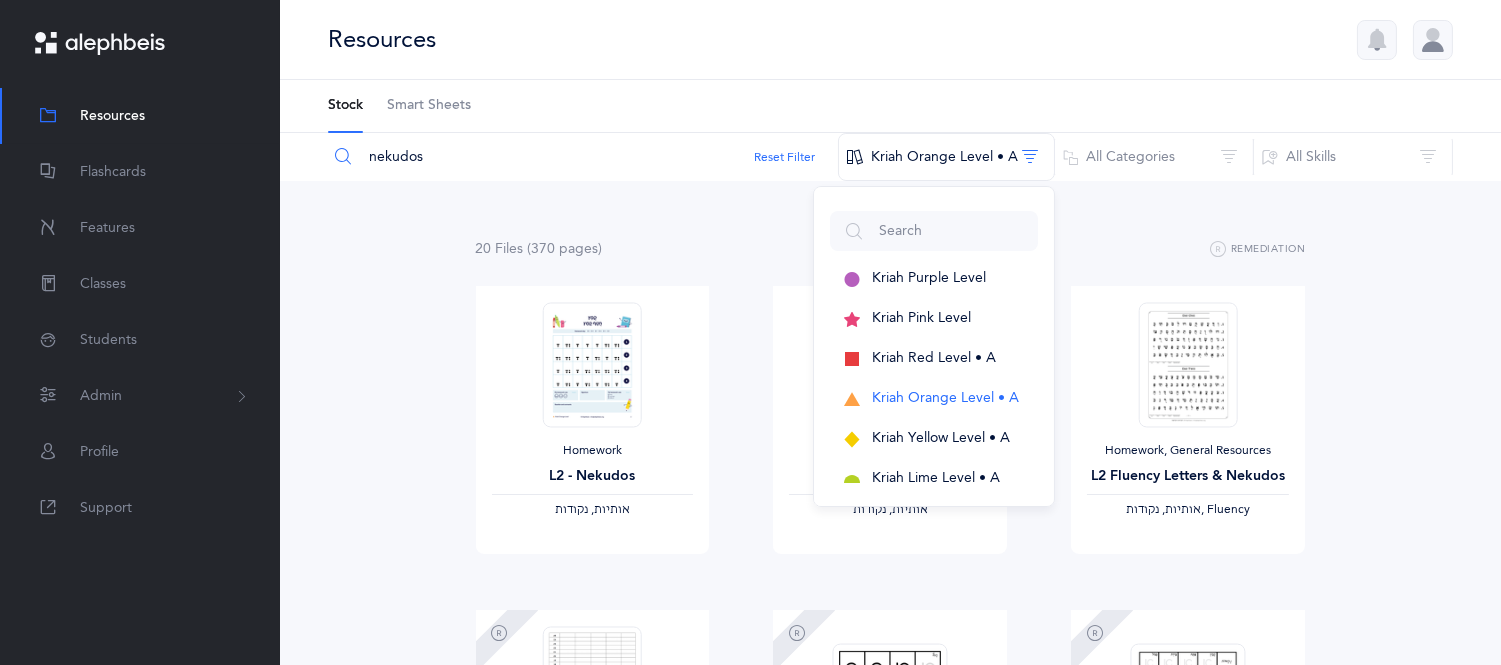 click on "20
File s
(370 page s )
Remediation
Homework
L2 - Nekudos
‫אותיות, נקודות‬   View       Homework
L3 - Letters & Nekudos
‫אותיות, נקודות‬   View       Homework, General Resources
L2 Fluency Letters & Nekudos
‫אותיות, נקודות‬ , Fluency   View         Remediation
Speed Reading Chart
‫אותיות, נקודות‬ , Fluency   View         Remediation, Letter Recognition‪, + 1‬
Letters and Nekudos Flashcards (large)
‫אותיות‬  - Script,  ‫אותיות, נקודות‬   View         Remediation, Letter Recognition‪, + 1‬     ‫אותיות‬   View" at bounding box center (890, 1407) 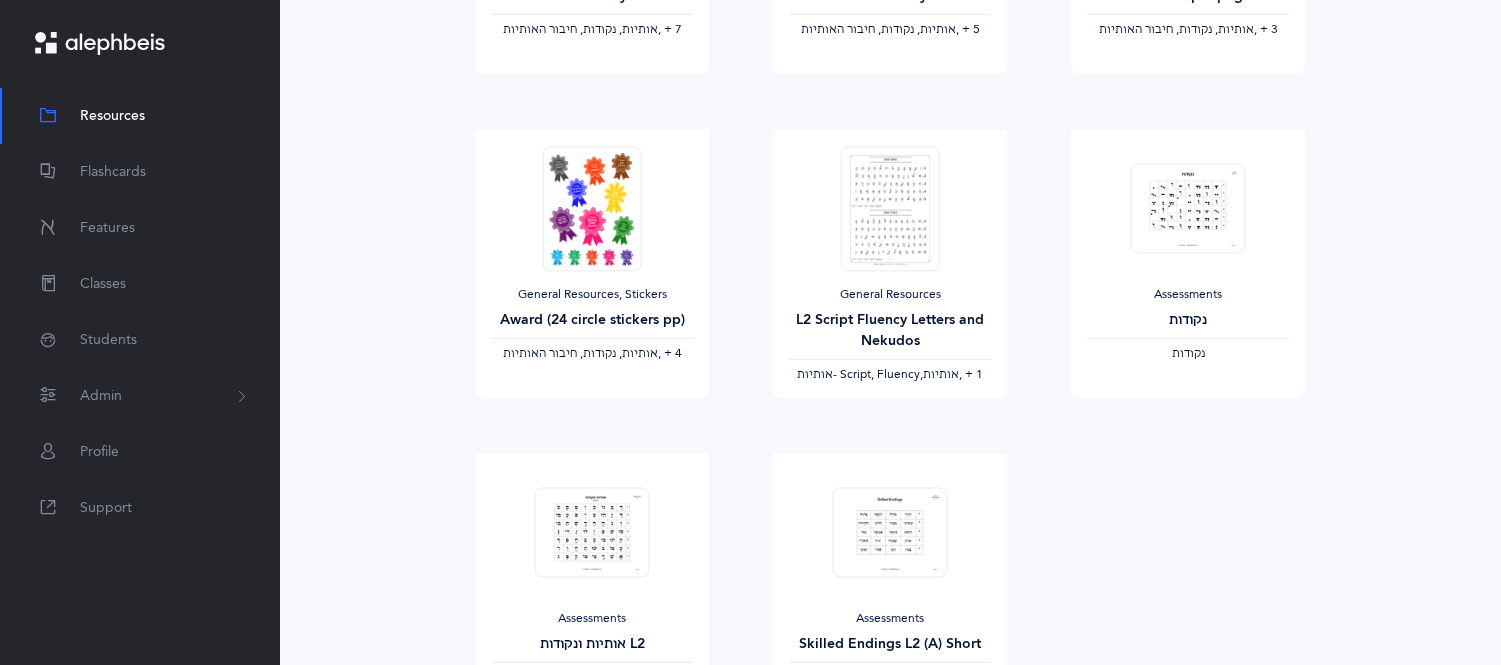scroll, scrollTop: 1777, scrollLeft: 0, axis: vertical 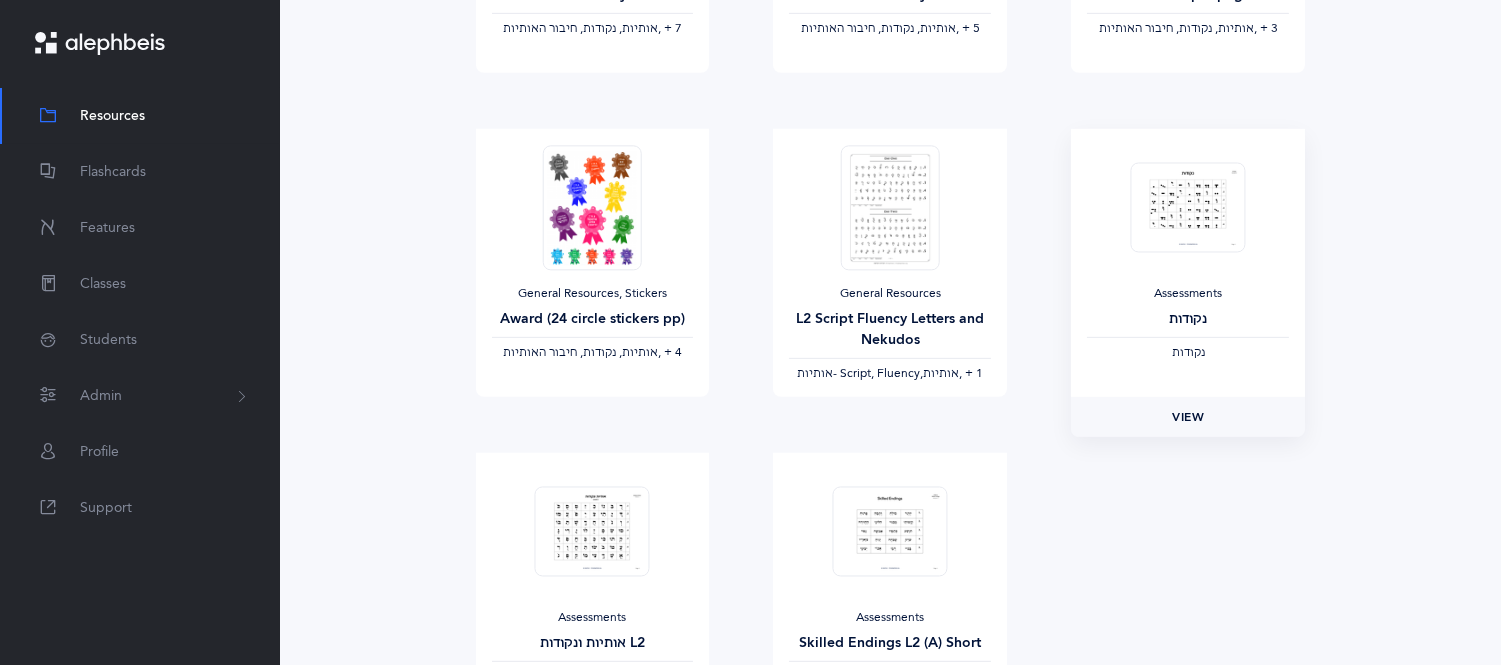 click on "View" at bounding box center (1188, 417) 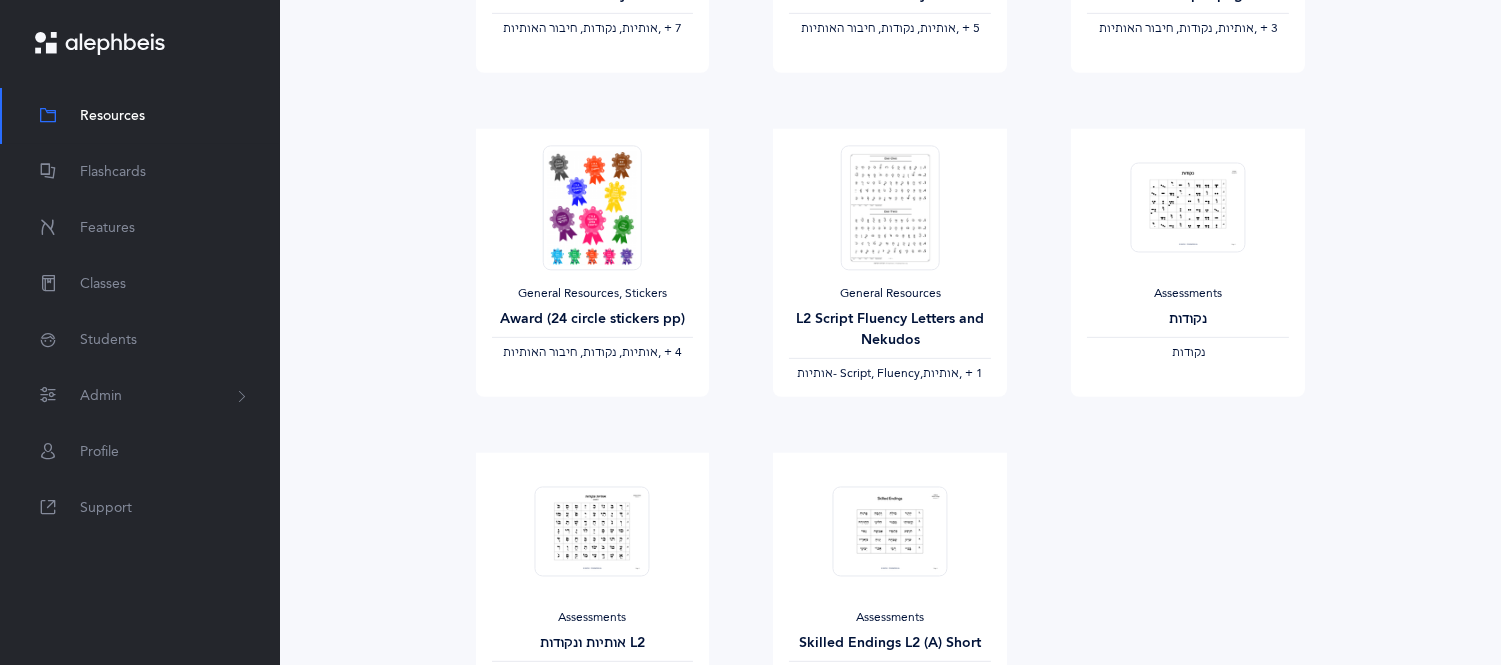 click on "20
File s
(370 page s )
Remediation
Homework
L2 - Nekudos
‫אותיות, נקודות‬   View       Homework
L3 - Letters & Nekudos
‫אותיות, נקודות‬   View       Homework, General Resources
L2 Fluency Letters & Nekudos
‫אותיות, נקודות‬ , Fluency   View         Remediation
Speed Reading Chart
‫אותיות, נקודות‬ , Fluency   View         Remediation, Letter Recognition‪, + 1‬
Letters and Nekudos Flashcards (large)
‫אותיות‬  - Script,  ‫אותיות, נקודות‬   View         Remediation, Letter Recognition‪, + 1‬     ‫אותיות‬   View" at bounding box center (890, -370) 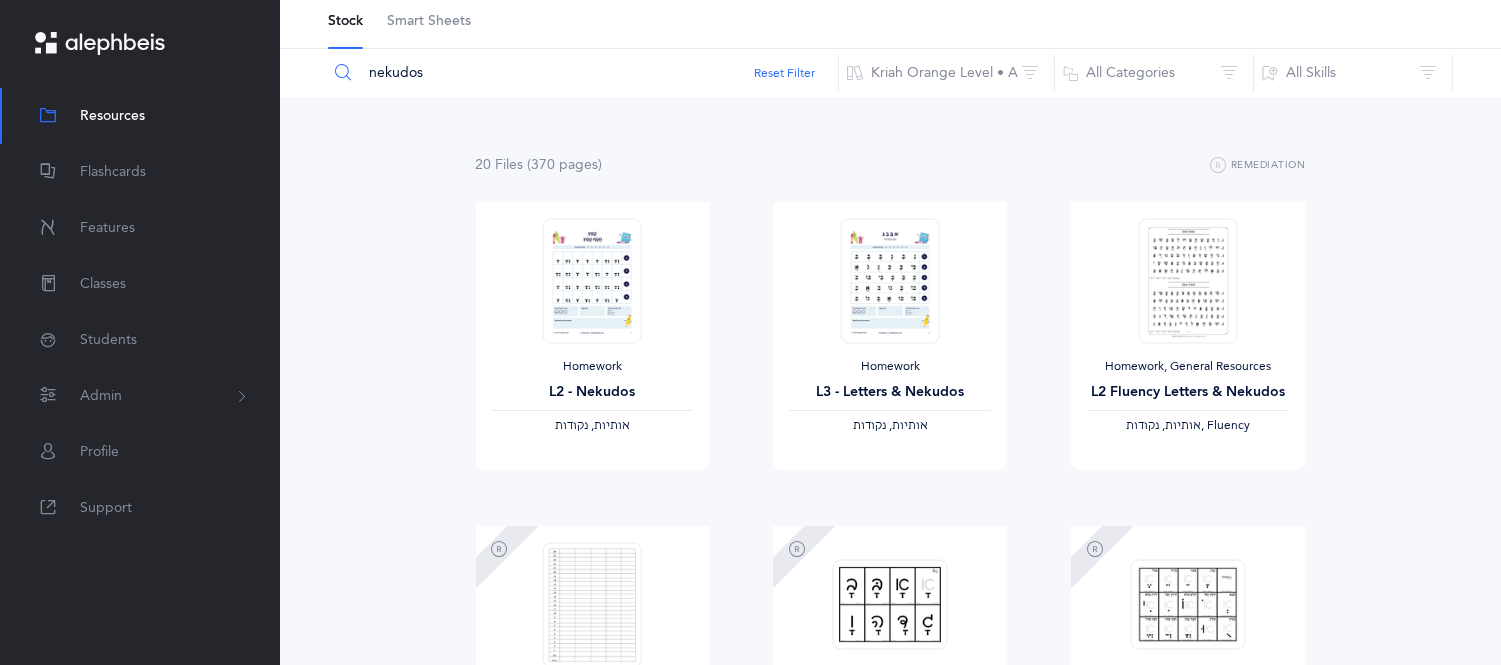 scroll, scrollTop: 0, scrollLeft: 0, axis: both 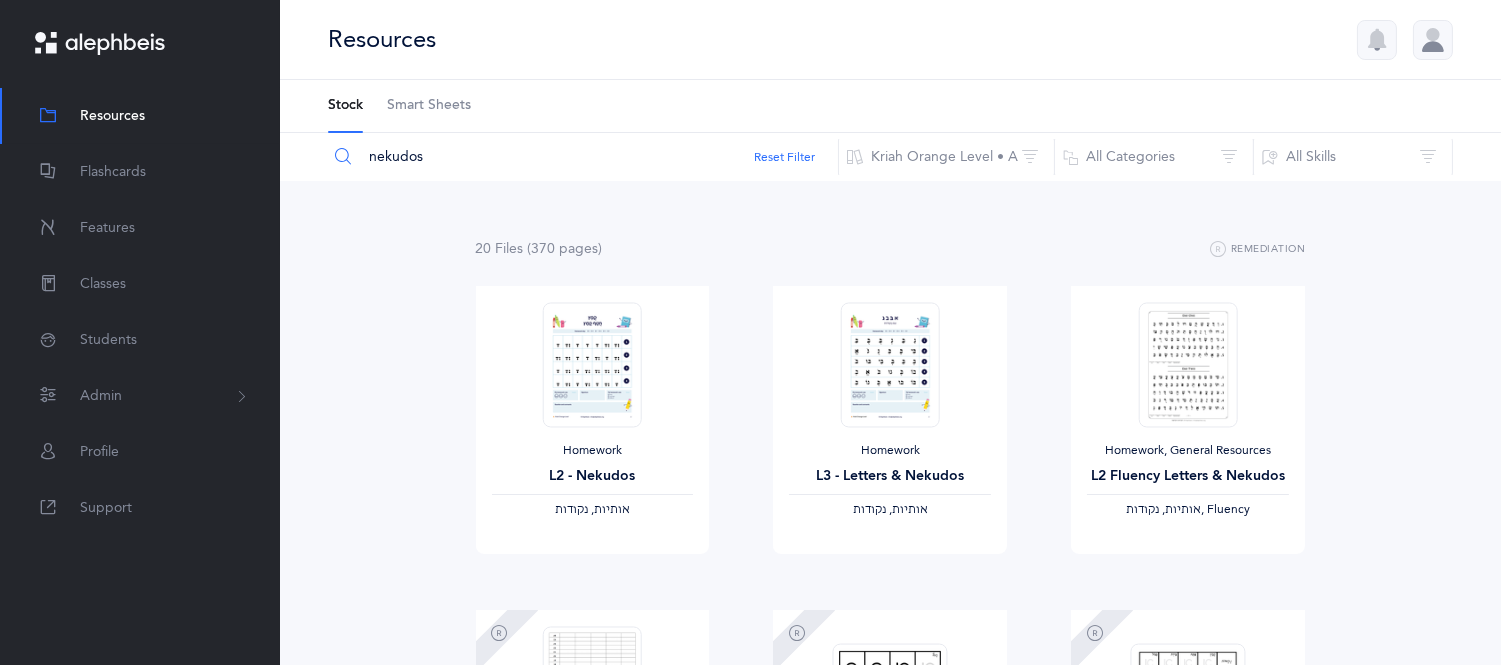 click on "nekudos" at bounding box center (583, 157) 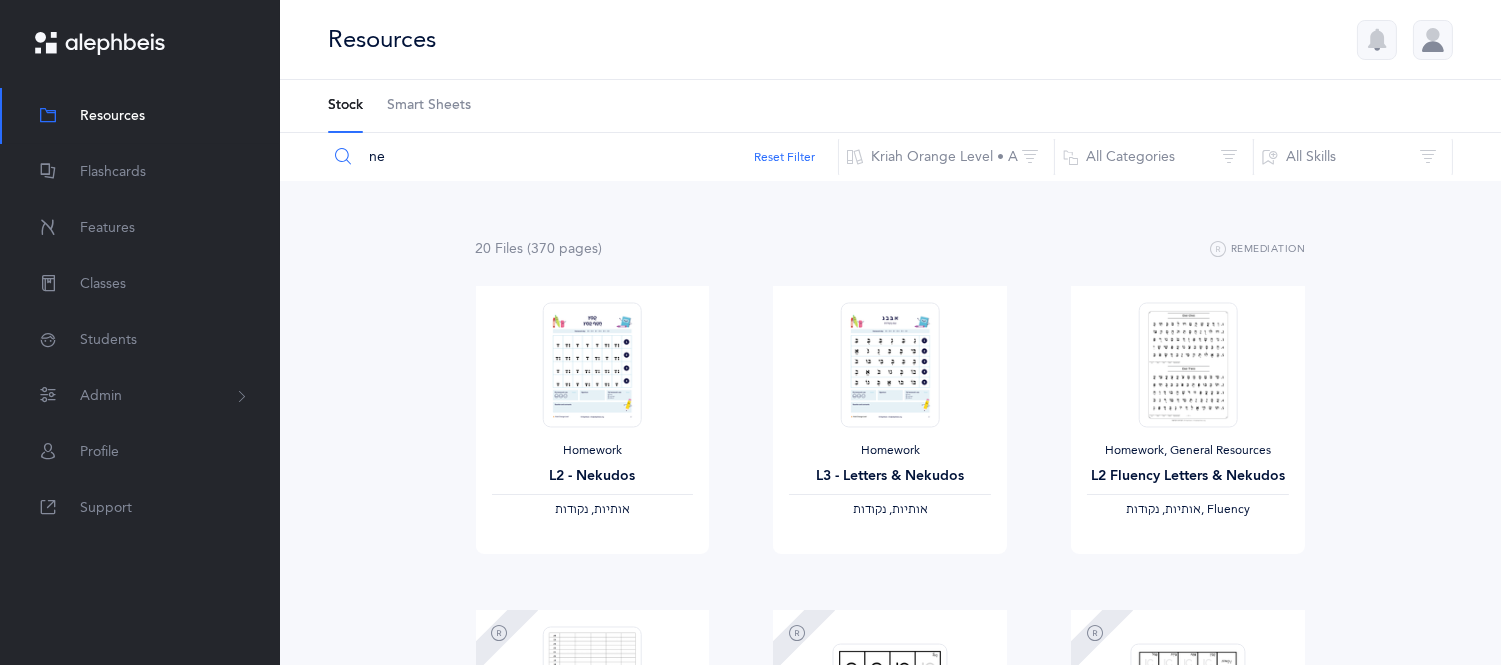 type on "n" 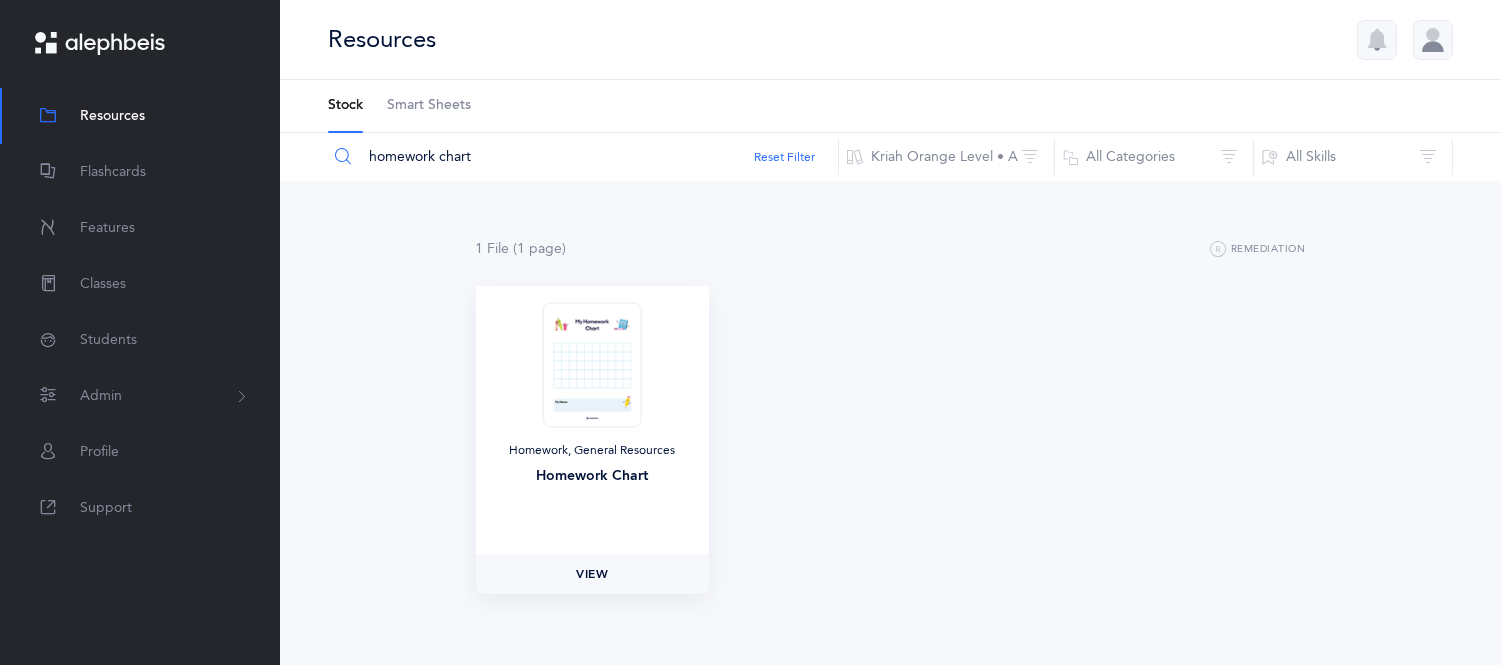 type on "homework chart" 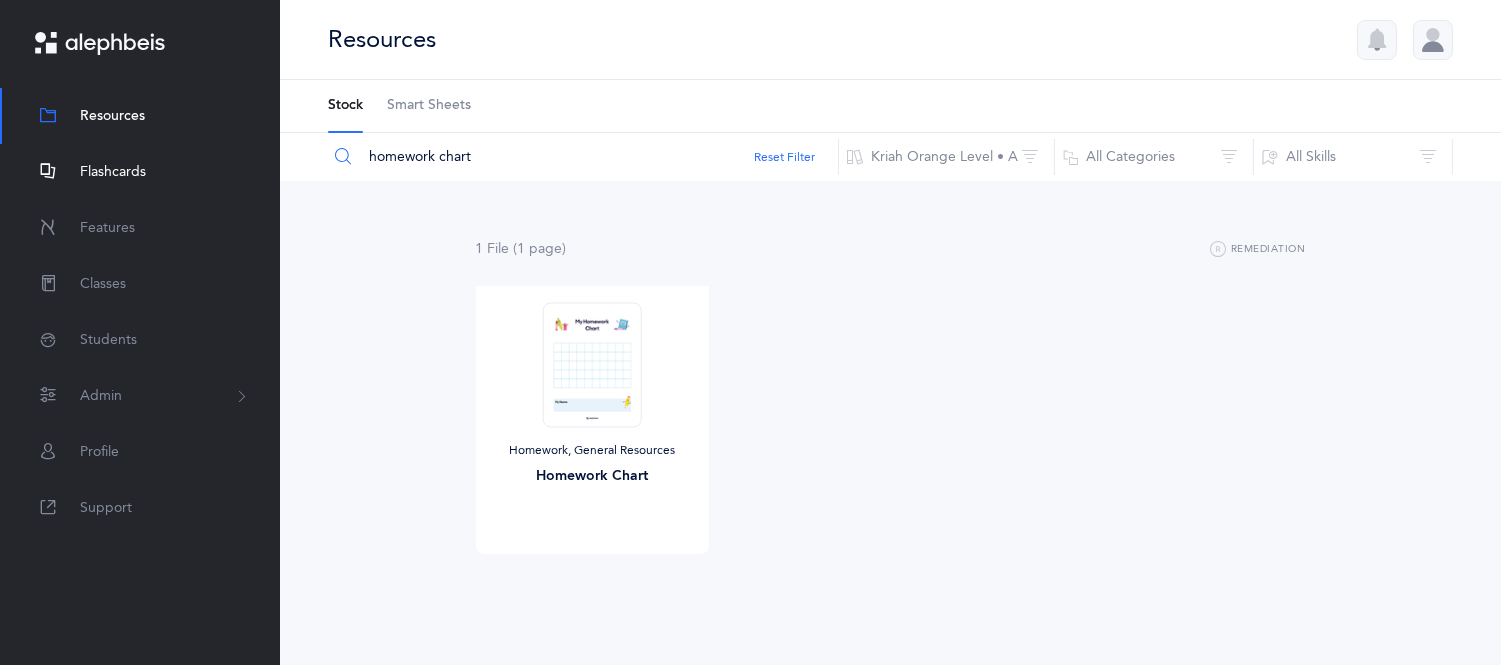 click on "Flashcards" at bounding box center (113, 172) 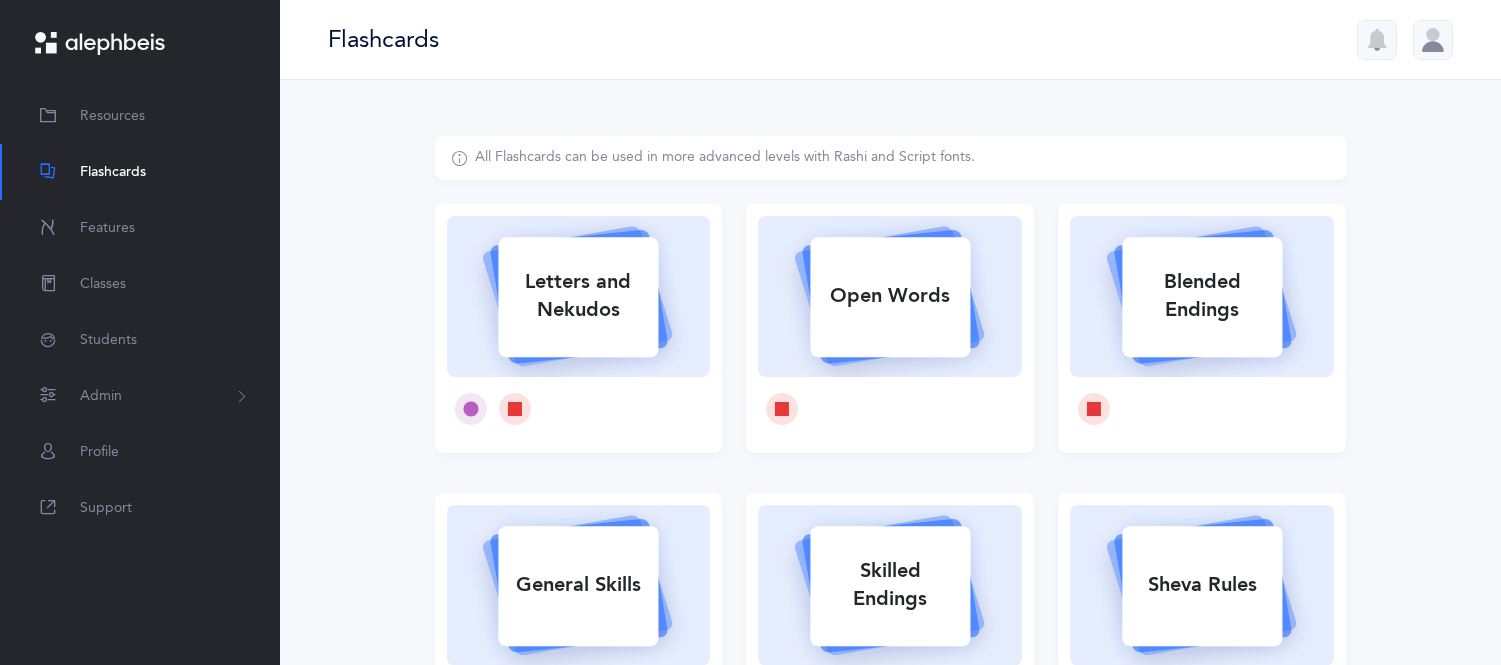 click 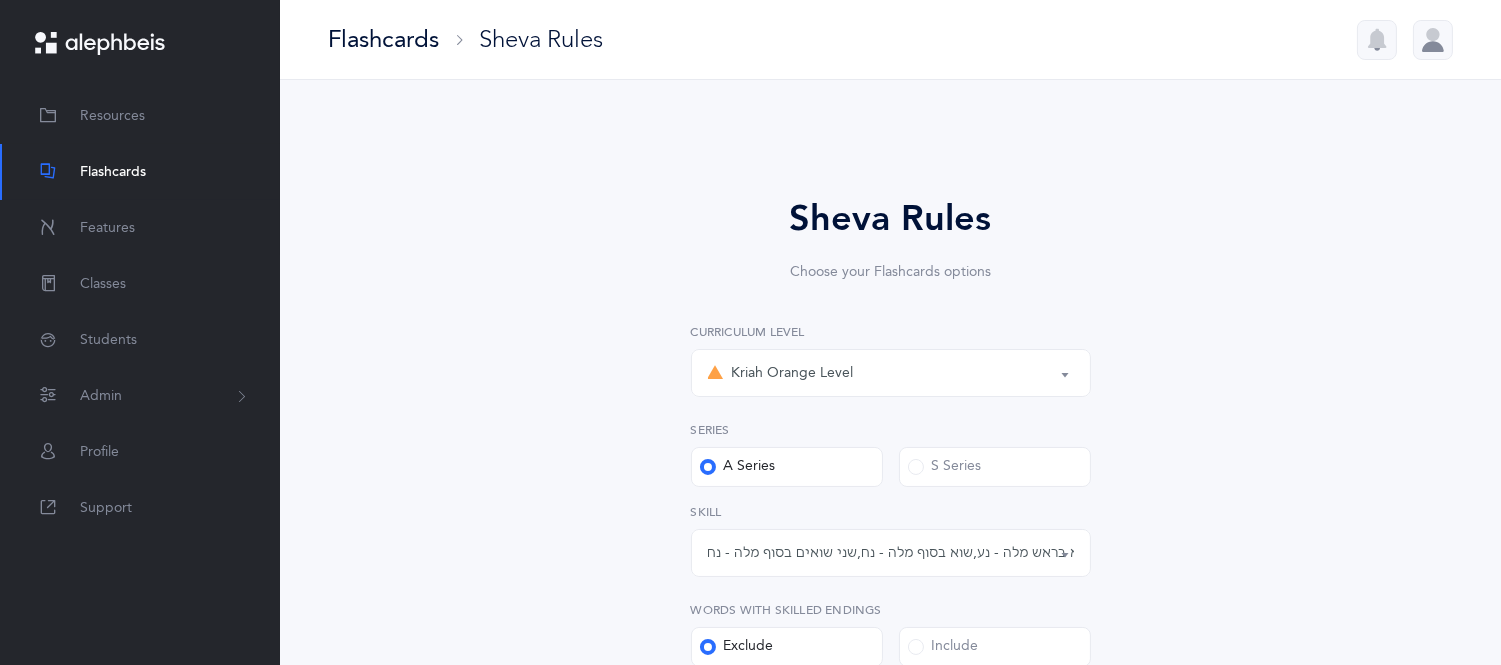 click on "Sheva Rules   Choose your Flashcards options         Kriah Red Level
Kriah Orange Level
Kriah Yellow Level
Kriah Orange Level
Curriculum Level
Series
A Series
S Series
All Skills
שוא בראש מלה - נע
שוא נח באמצע מלה
שוא תחת א, ה, י, ע - נח
שוא אחרי שורוק בראש מילה
שני שואים רצופים - נח,נע
שוא באותיות כפולות - נע
שוא באותיות כפולות (כך) - נע
שוא באותיות כפולות - נח
שוא באות דגושה - נע
שוא בסוף מלה - נח
שני שואים בסוף מלה - נח
שוא בראש מלה - נע ,  שוא בסוף מלה - נח ,  שני שואים בסוף מלה - נח
Skill
Words with Skilled endings
Exclude
Include
Advanced Options" at bounding box center [891, 782] 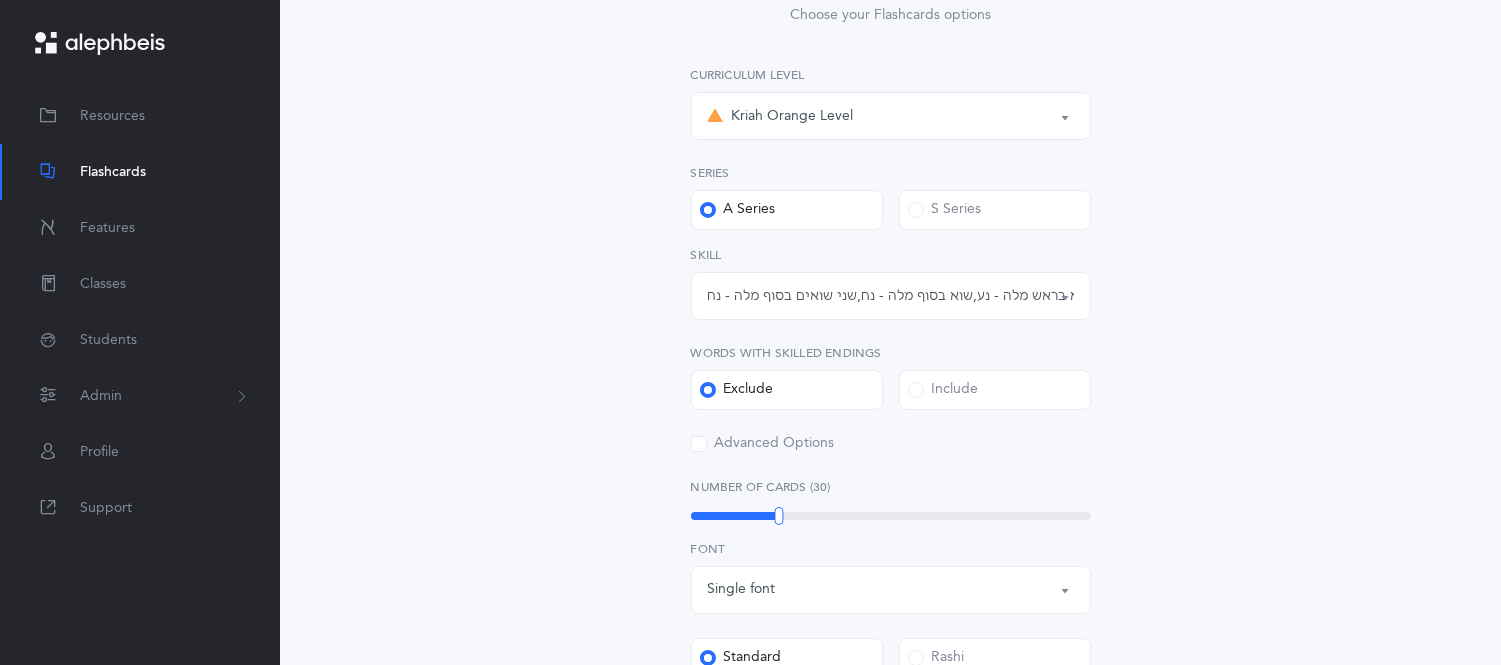 scroll, scrollTop: 266, scrollLeft: 0, axis: vertical 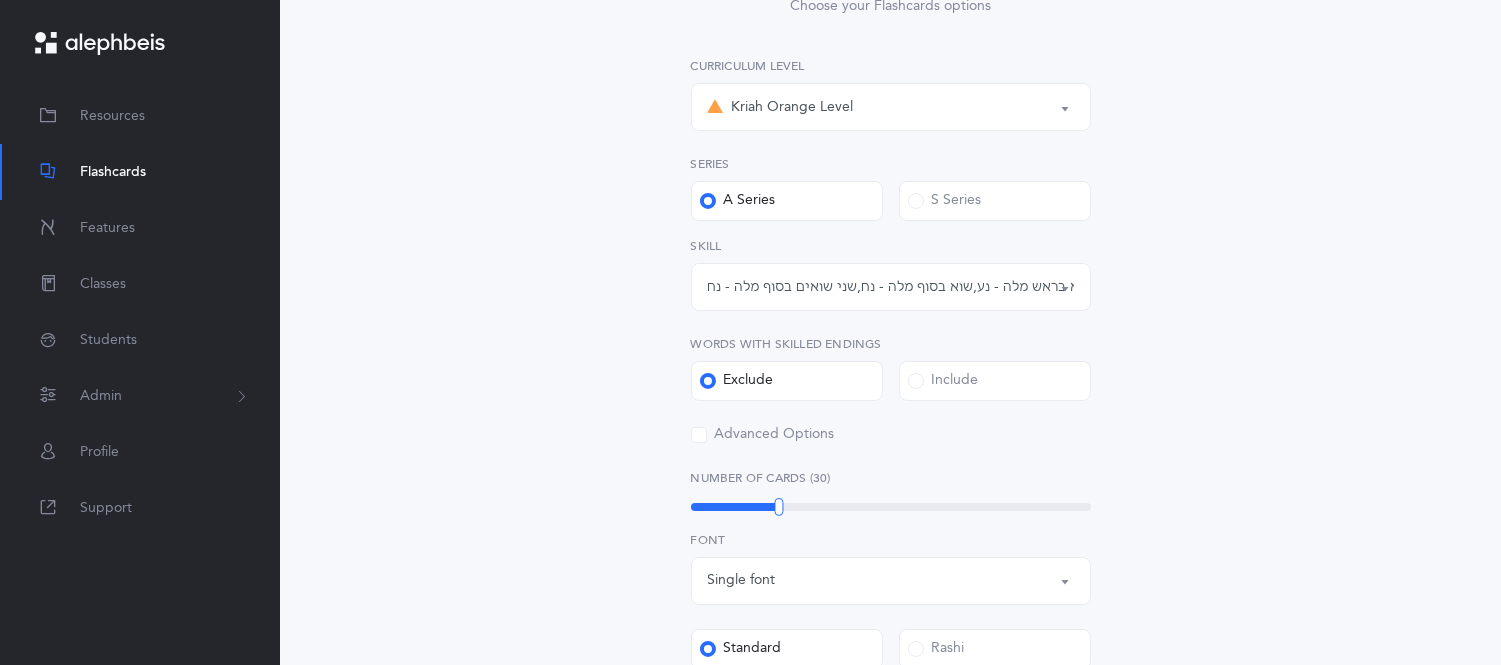 click on "שוא בראש מלה - נע ,  שוא בסוף מלה - נח ,  שני שואים בסוף מלה - נח" at bounding box center [891, 287] 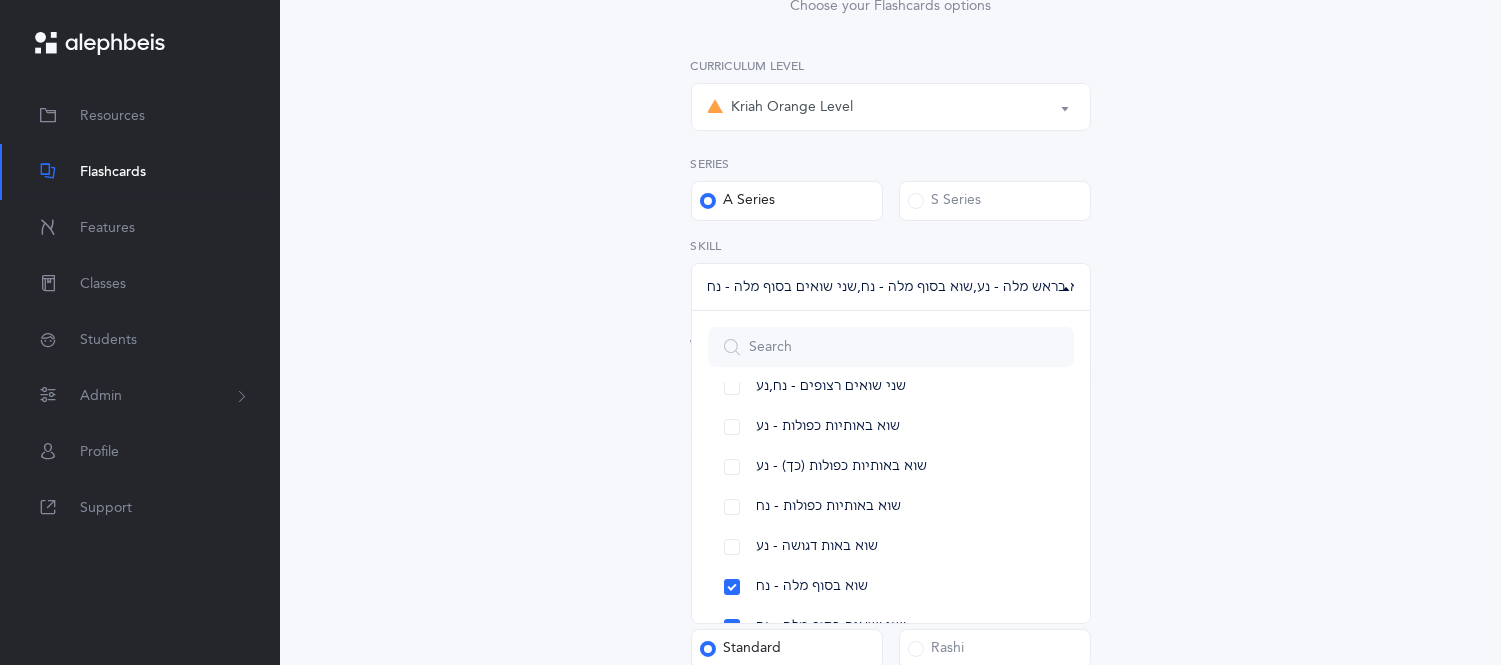 scroll, scrollTop: 272, scrollLeft: 0, axis: vertical 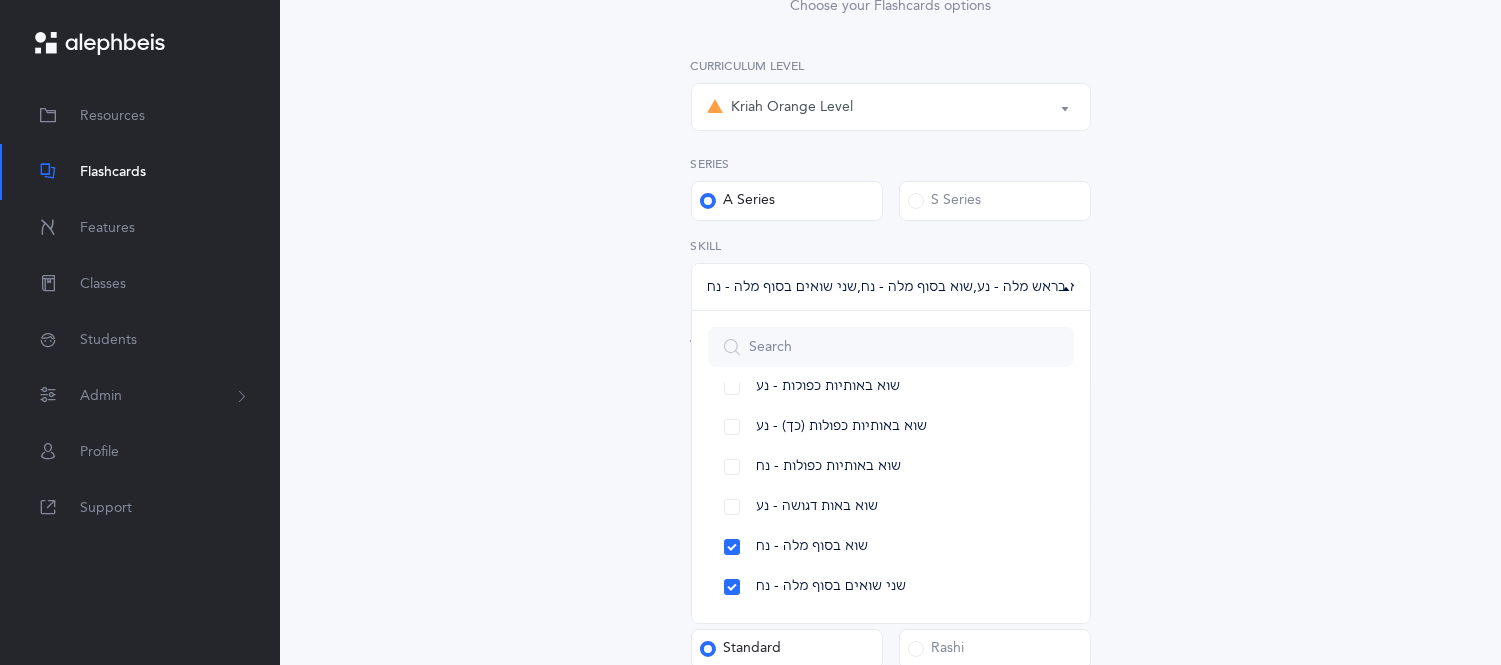 click on "Sheva Rules   Choose your Flashcards options         Kriah Red Level
Kriah Orange Level
Kriah Yellow Level
Kriah Orange Level
Curriculum Level
Series
A Series
S Series
All Skills
שוא בראש מלה - נע
שוא נח באמצע מלה
שוא תחת א, ה, י, ע - נח
שוא אחרי שורוק בראש מילה
שני שואים רצופים - נח,נע
שוא באותיות כפולות - נע
שוא באותיות כפולות (כך) - נע
שוא באותיות כפולות - נח
שוא באות דגושה - נע
שוא בסוף מלה - נח
שני שואים בסוף מלה - נח
שוא בראש מלה - נע ,  שוא בסוף מלה - נח ,  שני שואים בסוף מלה - נח
All Skills
שוא בראש מלה - נע
שוא נח באמצע מלה
שוא תחת א, ה, י, ע - נח
שוא אחרי שורוק בראש מילה
Skill" at bounding box center [891, 504] 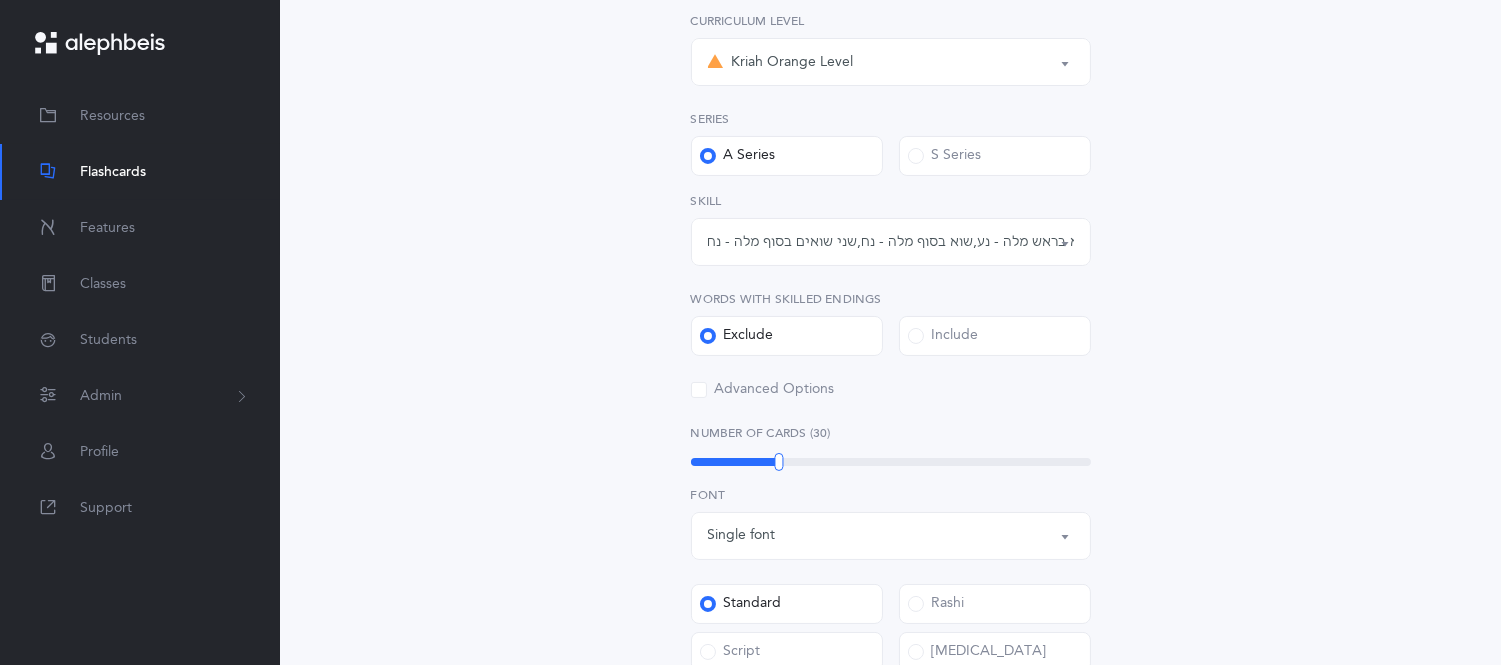 click on "Sheva Rules   Choose your Flashcards options         Kriah Red Level
Kriah Orange Level
Kriah Yellow Level
Kriah Orange Level
Curriculum Level
Series
A Series
S Series
All Skills
שוא בראש מלה - נע
שוא נח באמצע מלה
שוא תחת א, ה, י, ע - נח
שוא אחרי שורוק בראש מילה
שני שואים רצופים - נח,נע
שוא באותיות כפולות - נע
שוא באותיות כפולות (כך) - נע
שוא באותיות כפולות - נח
שוא באות דגושה - נע
שוא בסוף מלה - נח
שני שואים בסוף מלה - נח
שוא בראש מלה - נע ,  שוא בסוף מלה - נח ,  שני שואים בסוף מלה - נח
All Skills
שוא בראש מלה - נע
שוא נח באמצע מלה
שוא תחת א, ה, י, ע - נח
שוא אחרי שורוק בראש מילה
Skill" at bounding box center [891, 459] 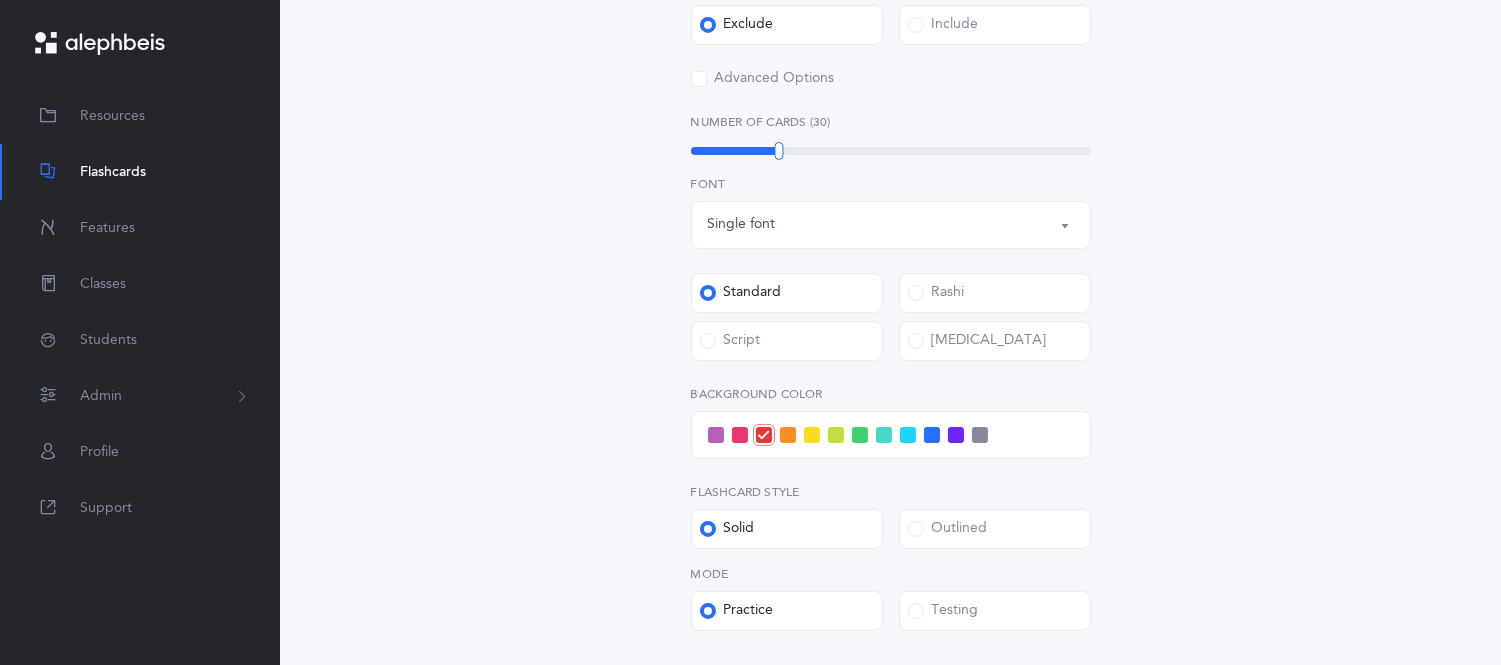 scroll, scrollTop: 666, scrollLeft: 0, axis: vertical 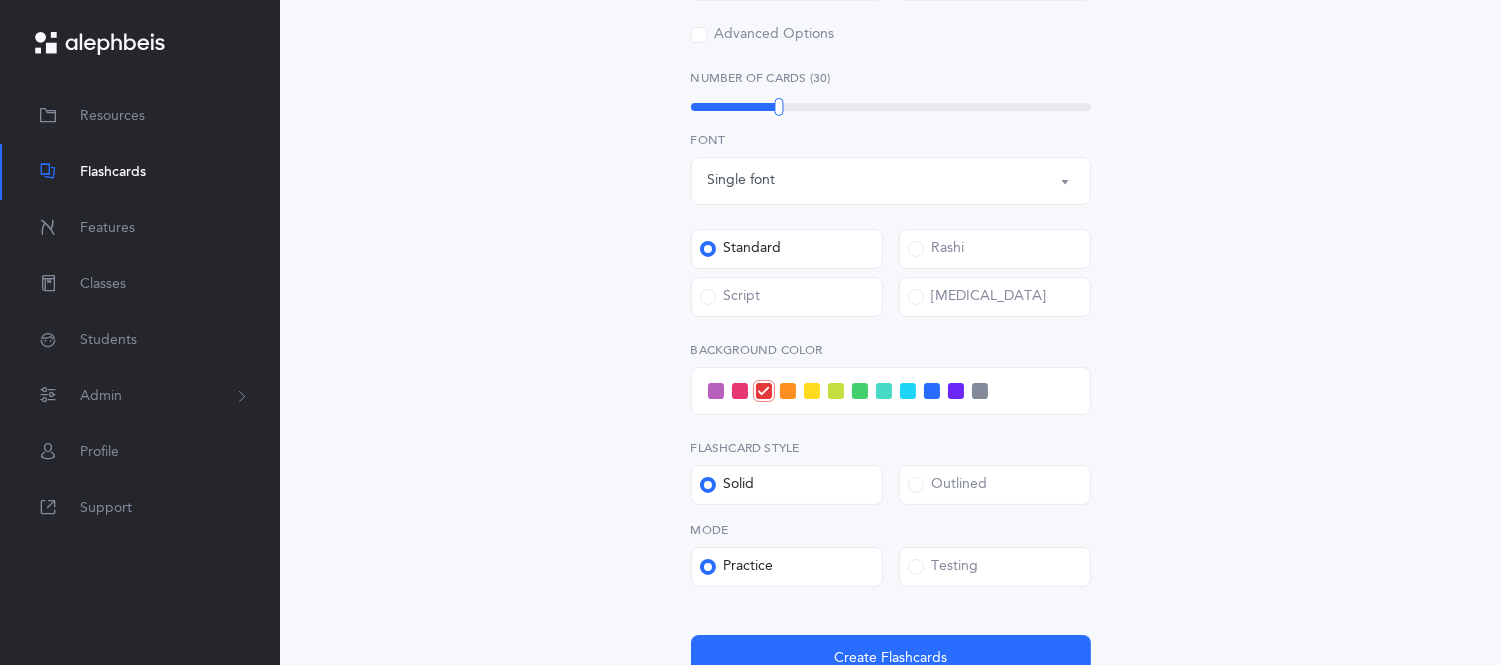 click on "Sheva Rules   Choose your Flashcards options         Kriah Red Level
Kriah Orange Level
Kriah Yellow Level
Kriah Orange Level
Curriculum Level
Series
A Series
S Series
All Skills
שוא בראש מלה - נע
שוא נח באמצע מלה
שוא תחת א, ה, י, ע - נח
שוא אחרי שורוק בראש מילה
שני שואים רצופים - נח,נע
שוא באותיות כפולות - נע
שוא באותיות כפולות (כך) - נע
שוא באותיות כפולות - נח
שוא באות דגושה - נע
שוא בסוף מלה - נח
שני שואים בסוף מלה - נח
שוא בראש מלה - נע ,  שוא בסוף מלה - נח ,  שני שואים בסוף מלה - נח
All Skills
שוא בראש מלה - נע
שוא נח באמצע מלה
שוא תחת א, ה, י, ע - נח
שוא אחרי שורוק בראש מילה
Skill" at bounding box center (891, 104) 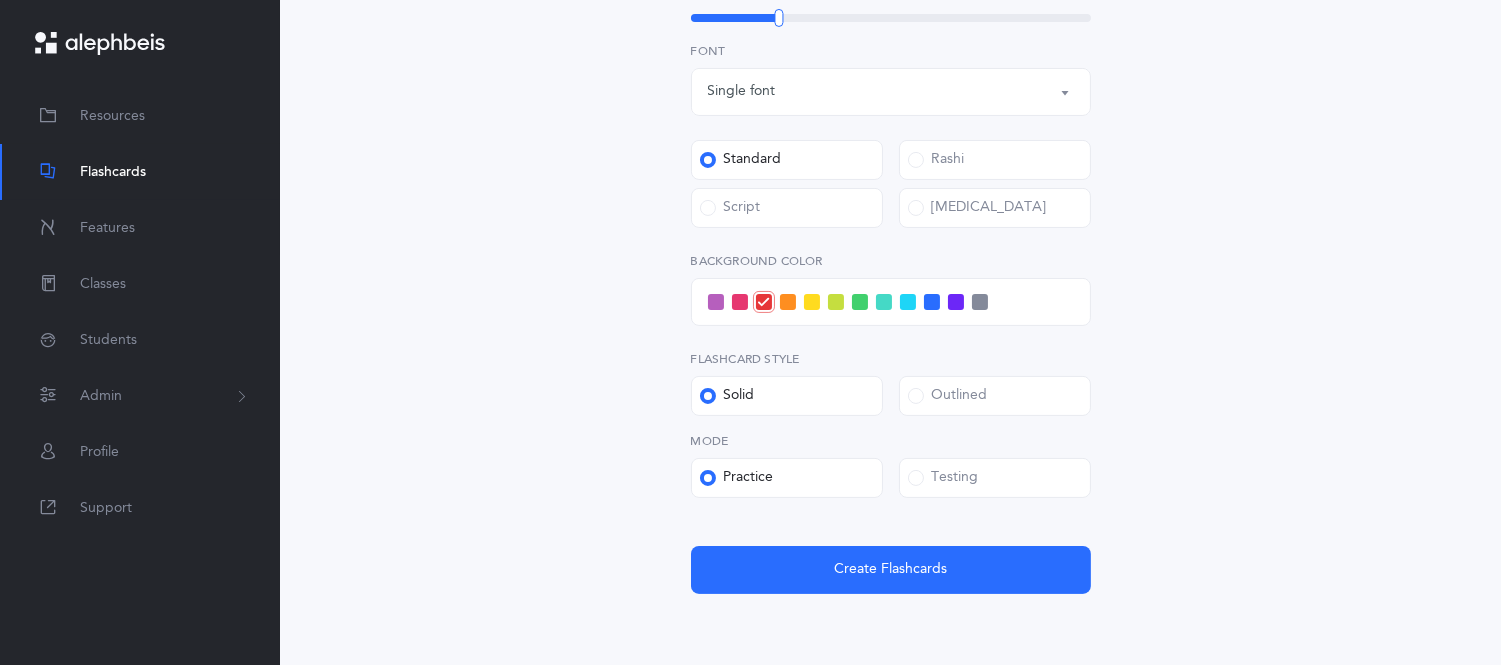 click on "Sheva Rules   Choose your Flashcards options         Kriah Red Level
Kriah Orange Level
Kriah Yellow Level
Kriah Orange Level
Curriculum Level
Series
A Series
S Series
All Skills
שוא בראש מלה - נע
שוא נח באמצע מלה
שוא תחת א, ה, י, ע - נח
שוא אחרי שורוק בראש מילה
שני שואים רצופים - נח,נע
שוא באותיות כפולות - נע
שוא באותיות כפולות (כך) - נע
שוא באותיות כפולות - נח
שוא באות דגושה - נע
שוא בסוף מלה - נח
שני שואים בסוף מלה - נח
שוא בראש מלה - נע ,  שוא בסוף מלה - נח ,  שני שואים בסוף מלה - נח
All Skills
שוא בראש מלה - נע
שוא נח באמצע מלה
שוא תחת א, ה, י, ע - נח
שוא אחרי שורוק בראש מילה
Skill" at bounding box center [891, 15] 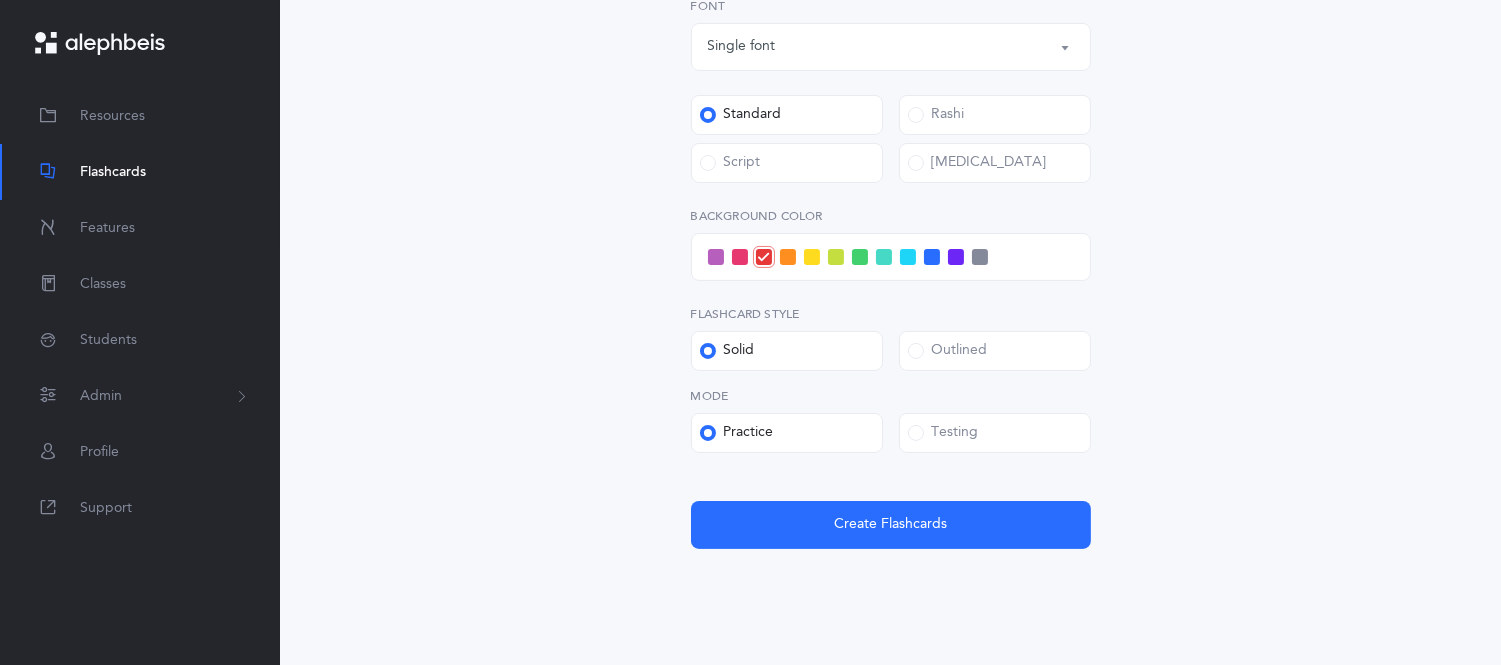 scroll, scrollTop: 843, scrollLeft: 0, axis: vertical 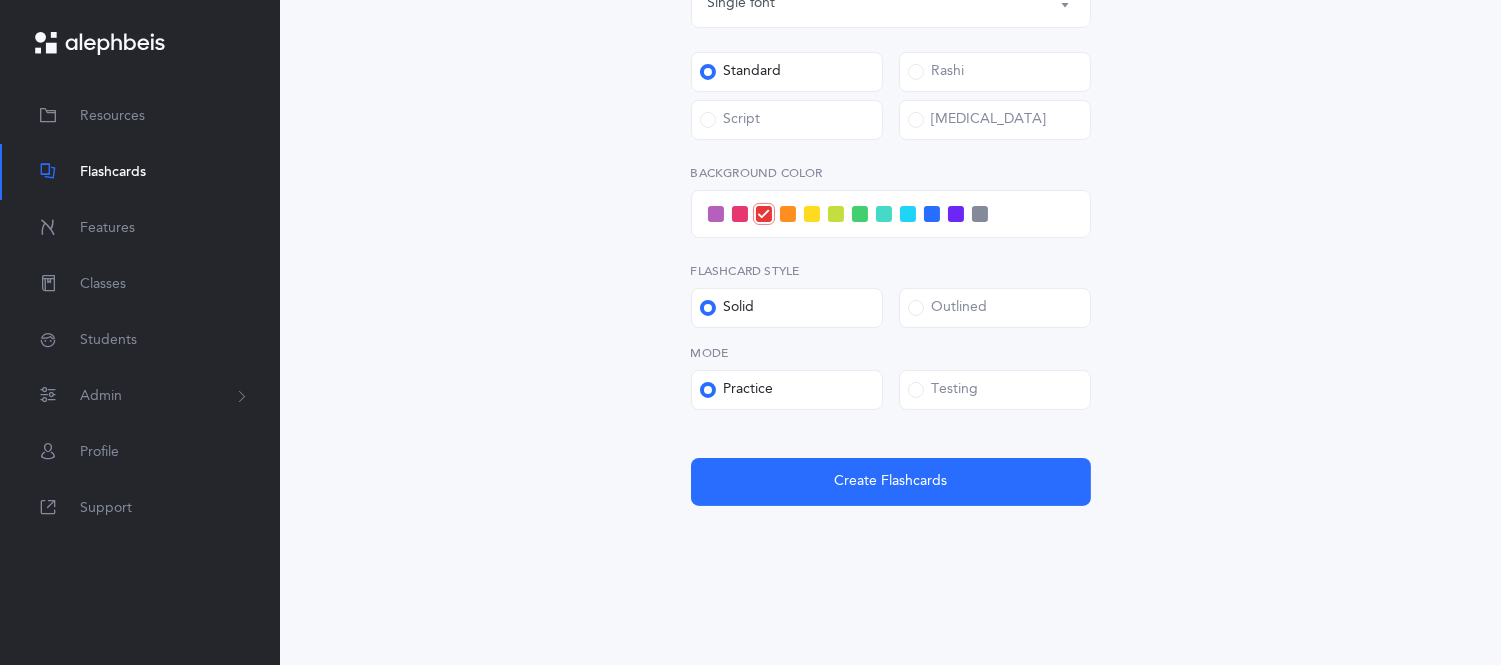 click at bounding box center (716, 214) 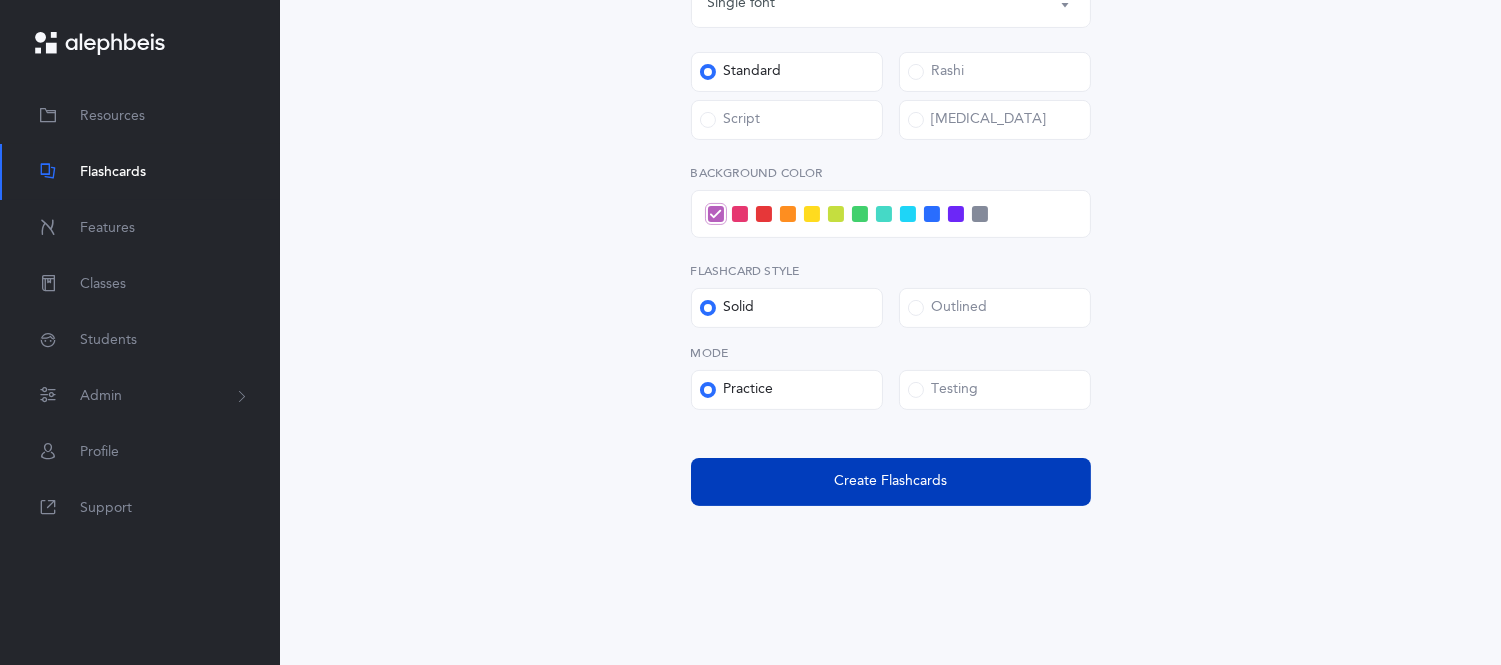 click on "Create Flashcards" at bounding box center [891, 482] 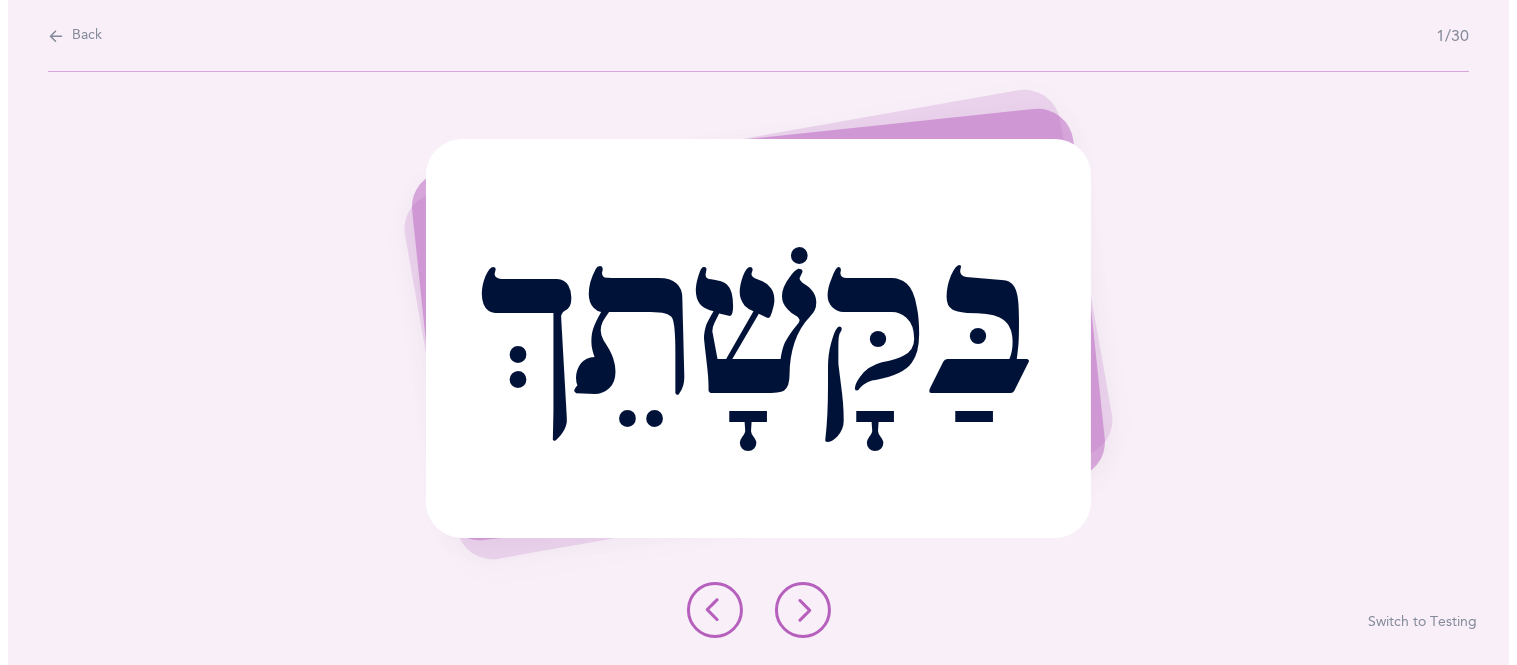 scroll, scrollTop: 0, scrollLeft: 0, axis: both 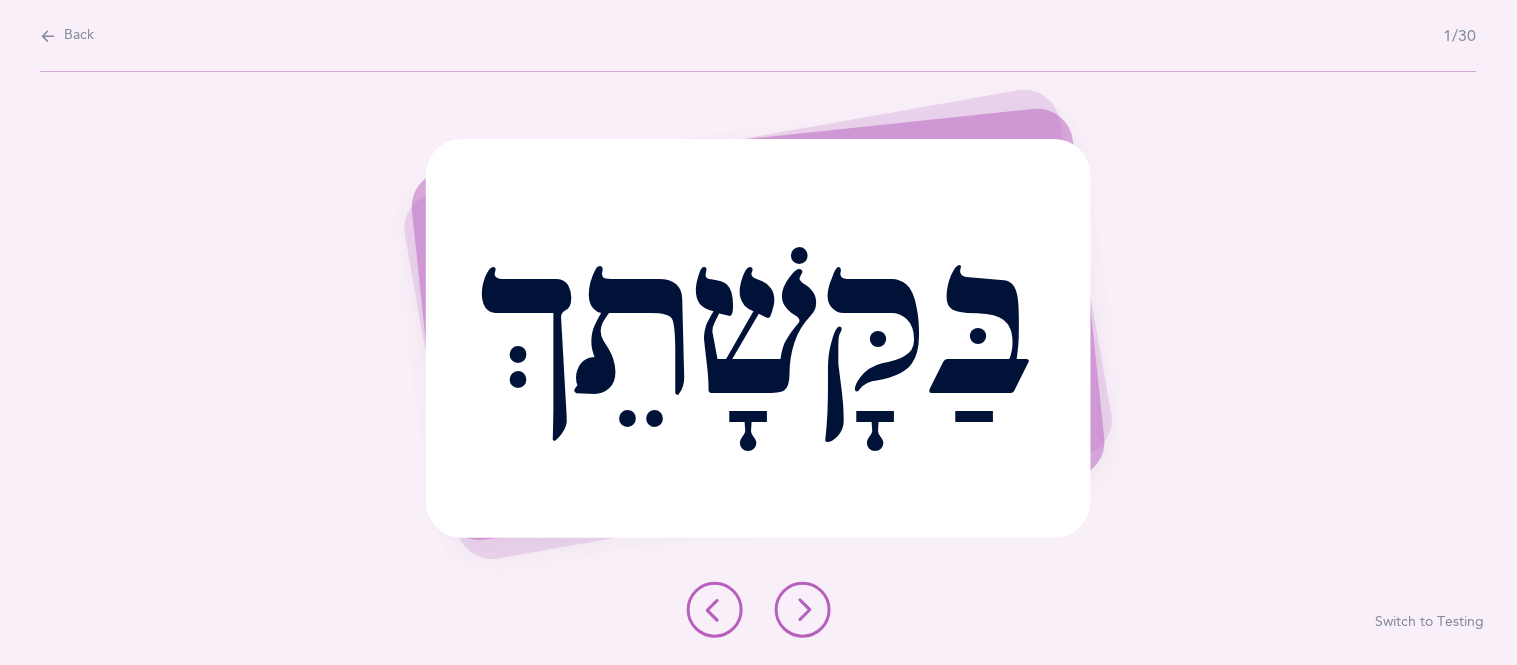 click at bounding box center (803, 610) 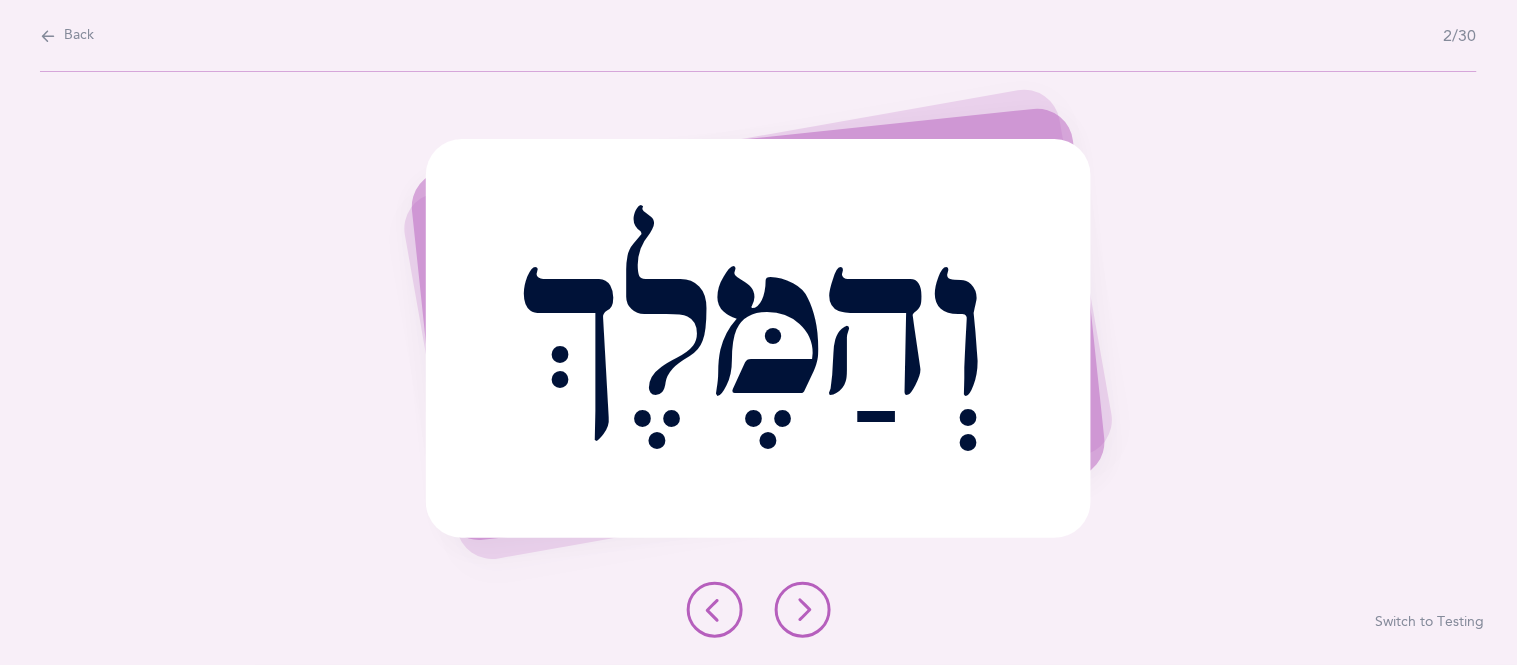 click at bounding box center [803, 610] 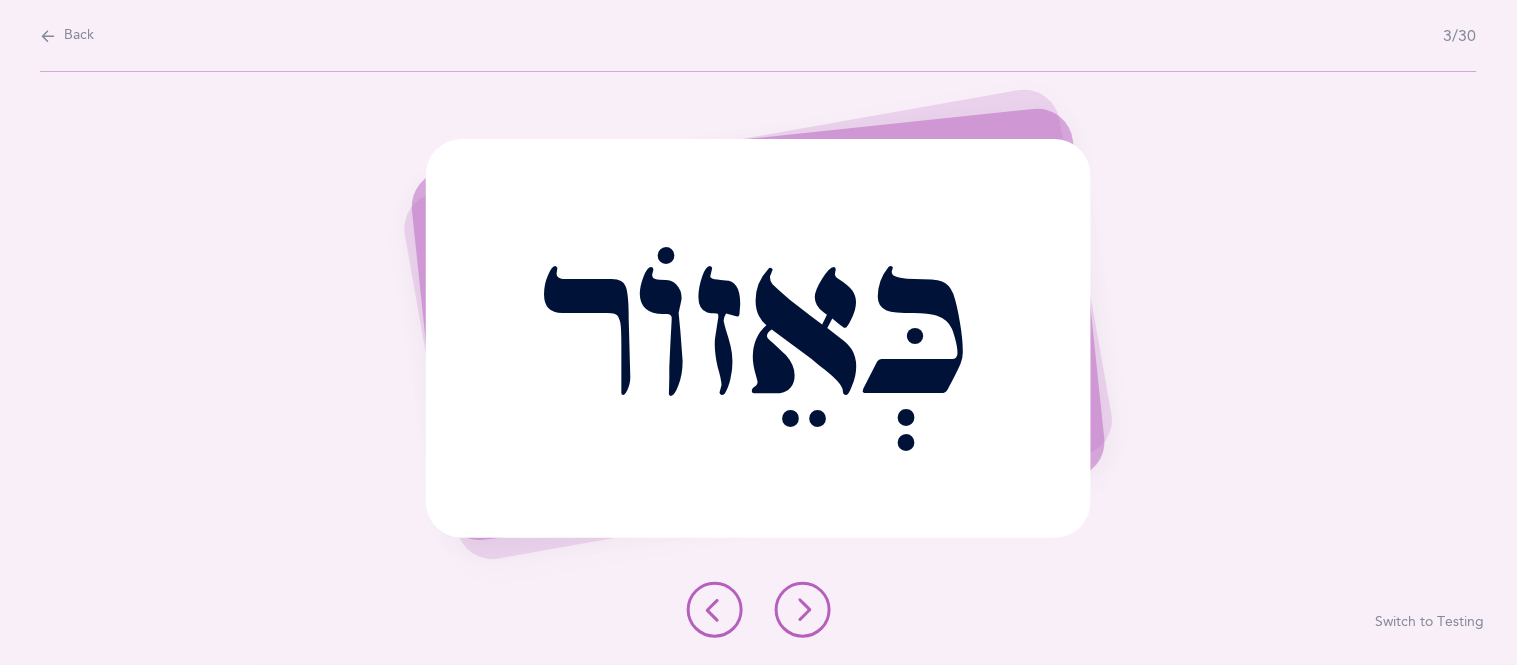 click at bounding box center (803, 610) 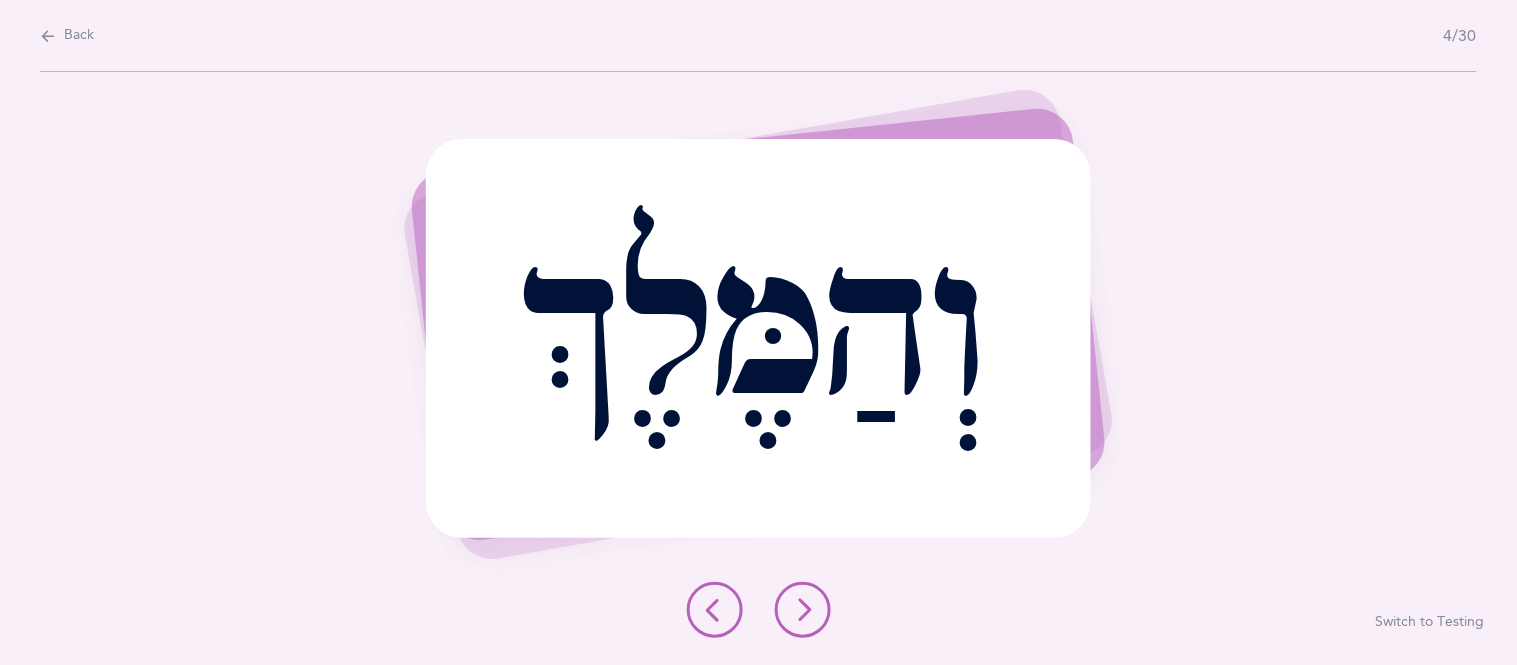 click at bounding box center [803, 610] 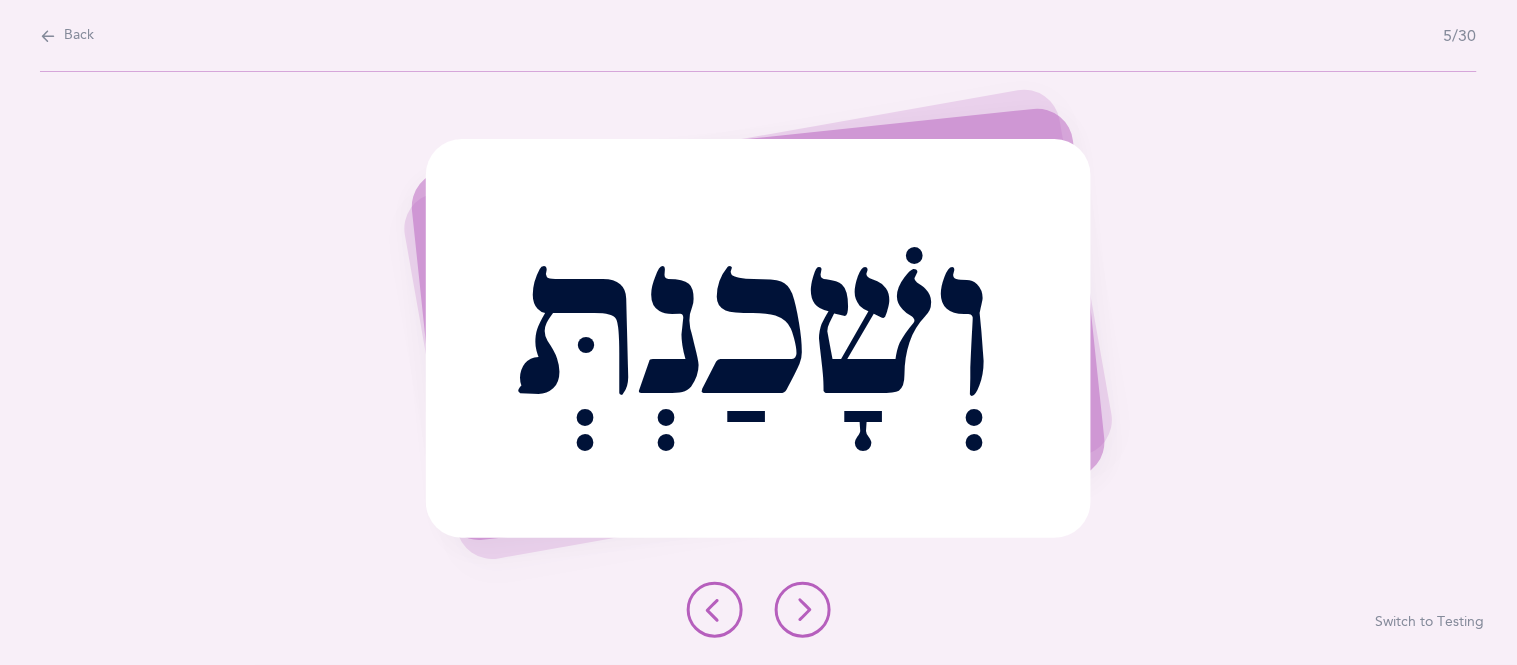click at bounding box center (803, 610) 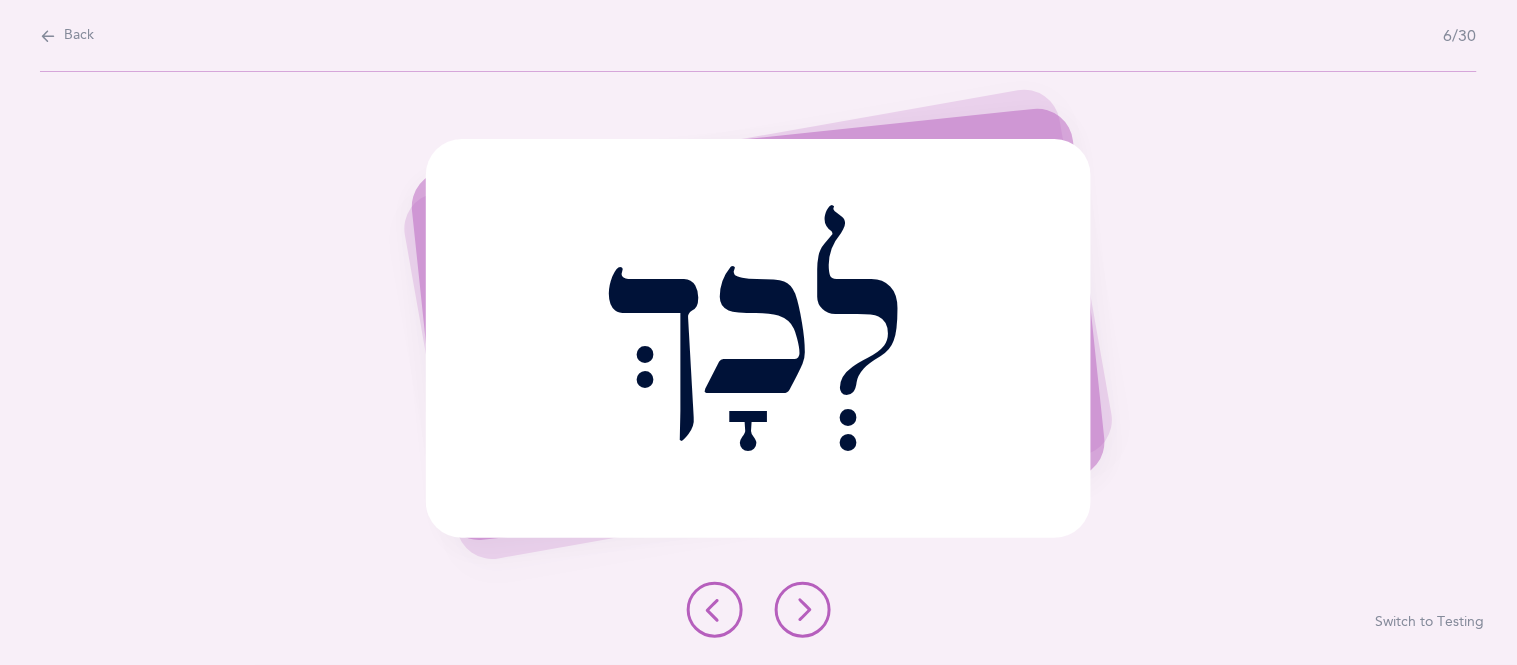 click at bounding box center (803, 610) 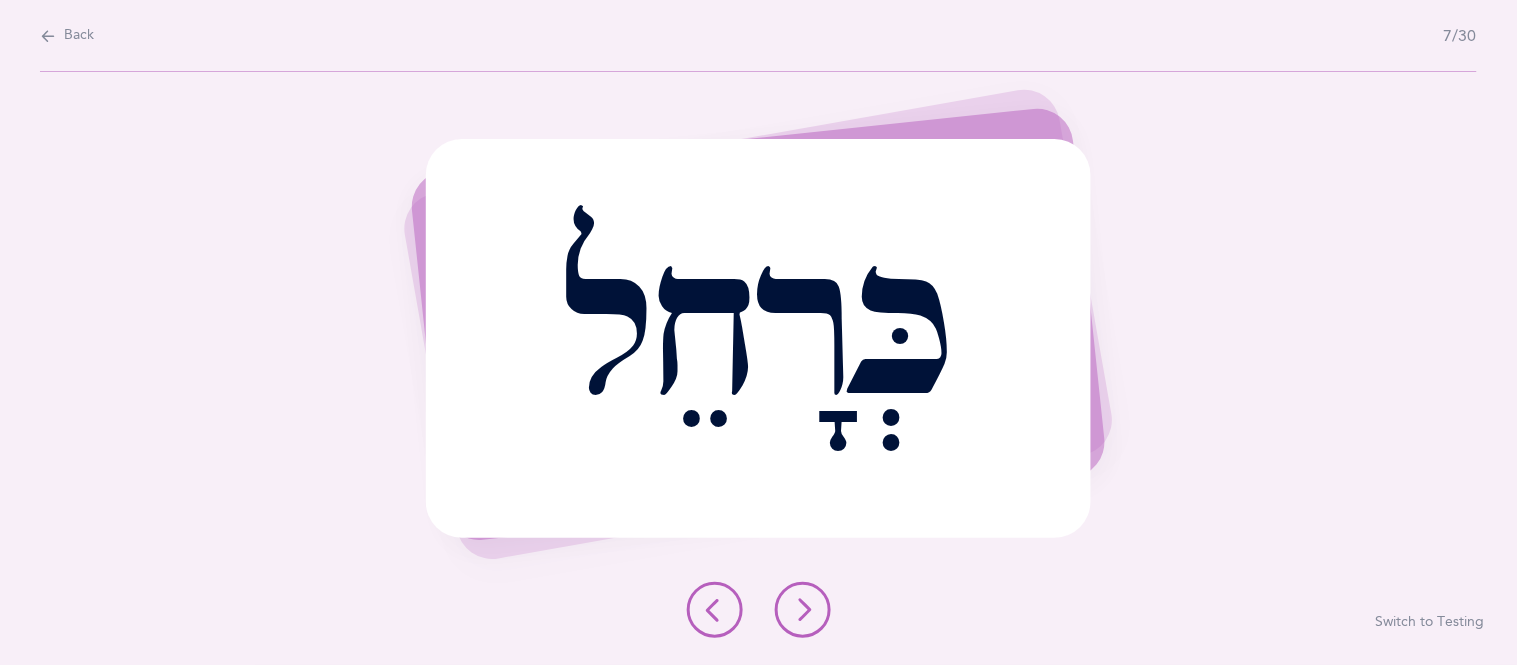 click at bounding box center [803, 610] 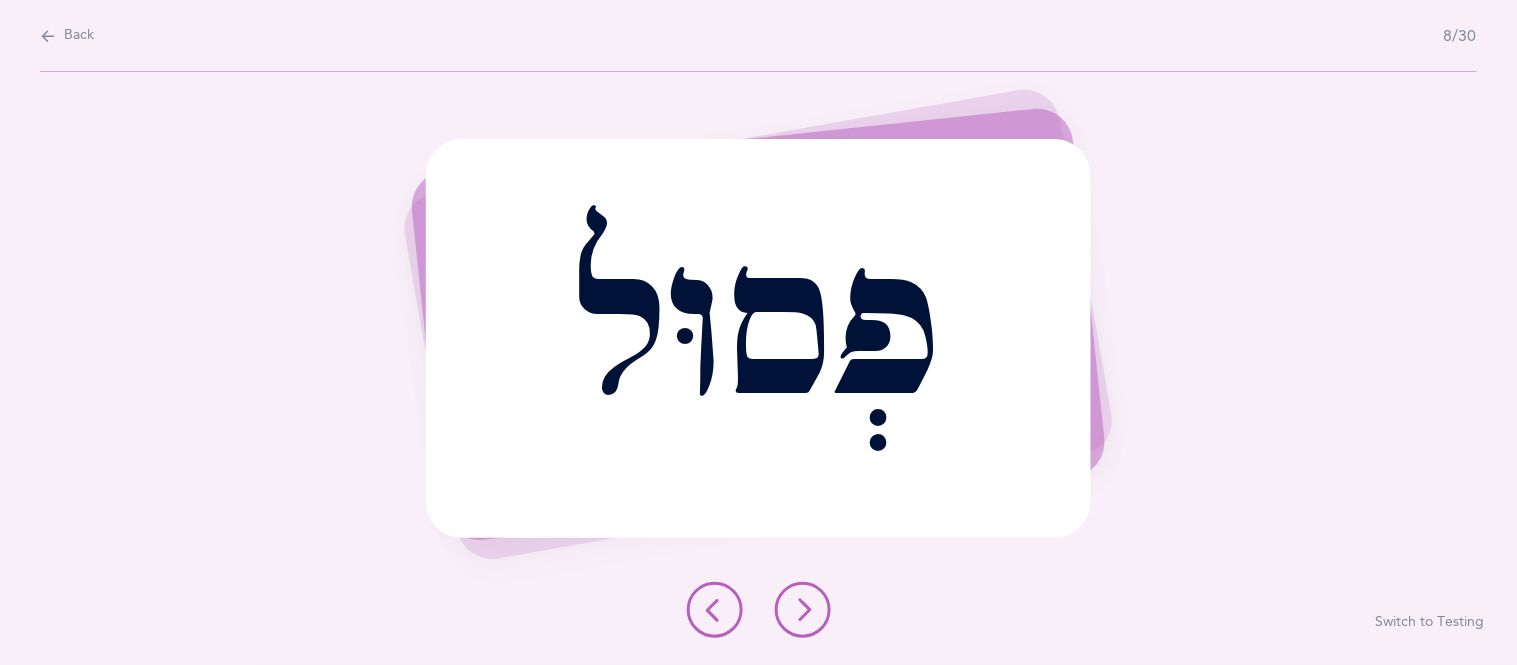 click at bounding box center (803, 610) 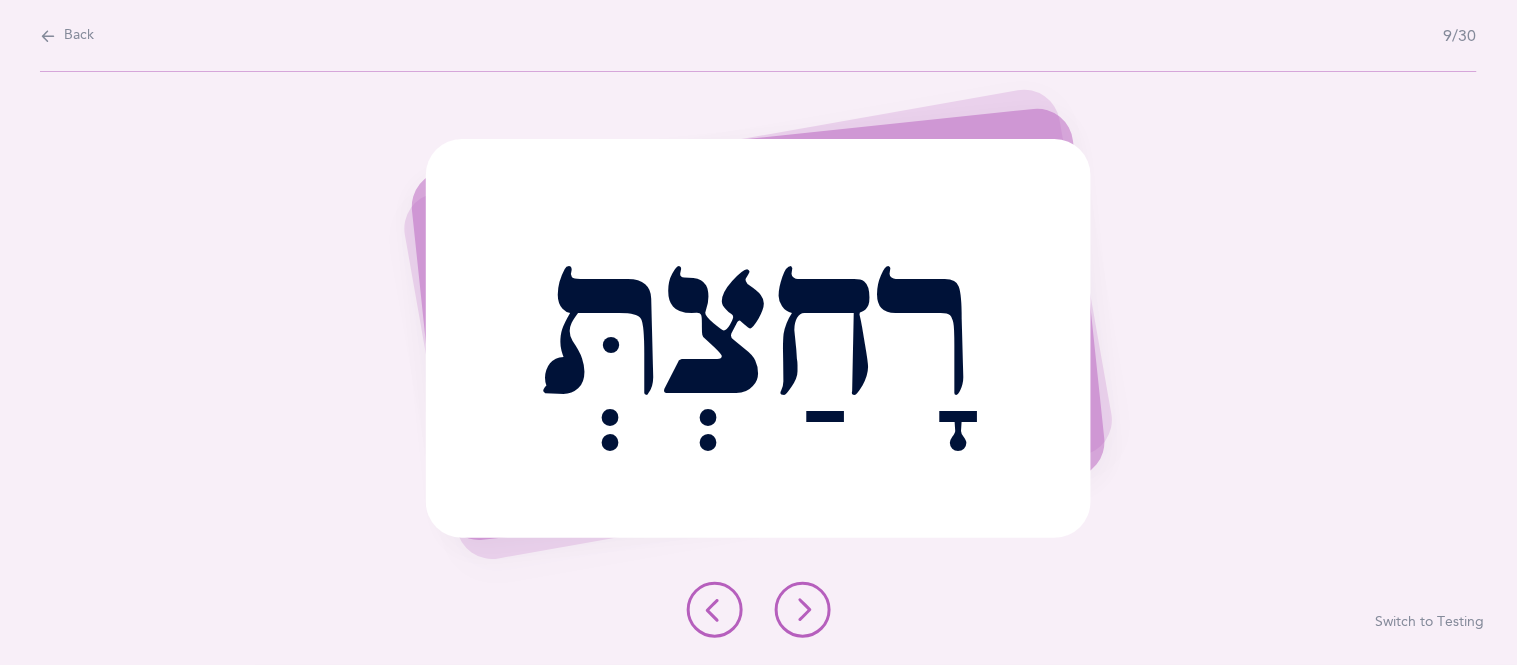click at bounding box center (803, 610) 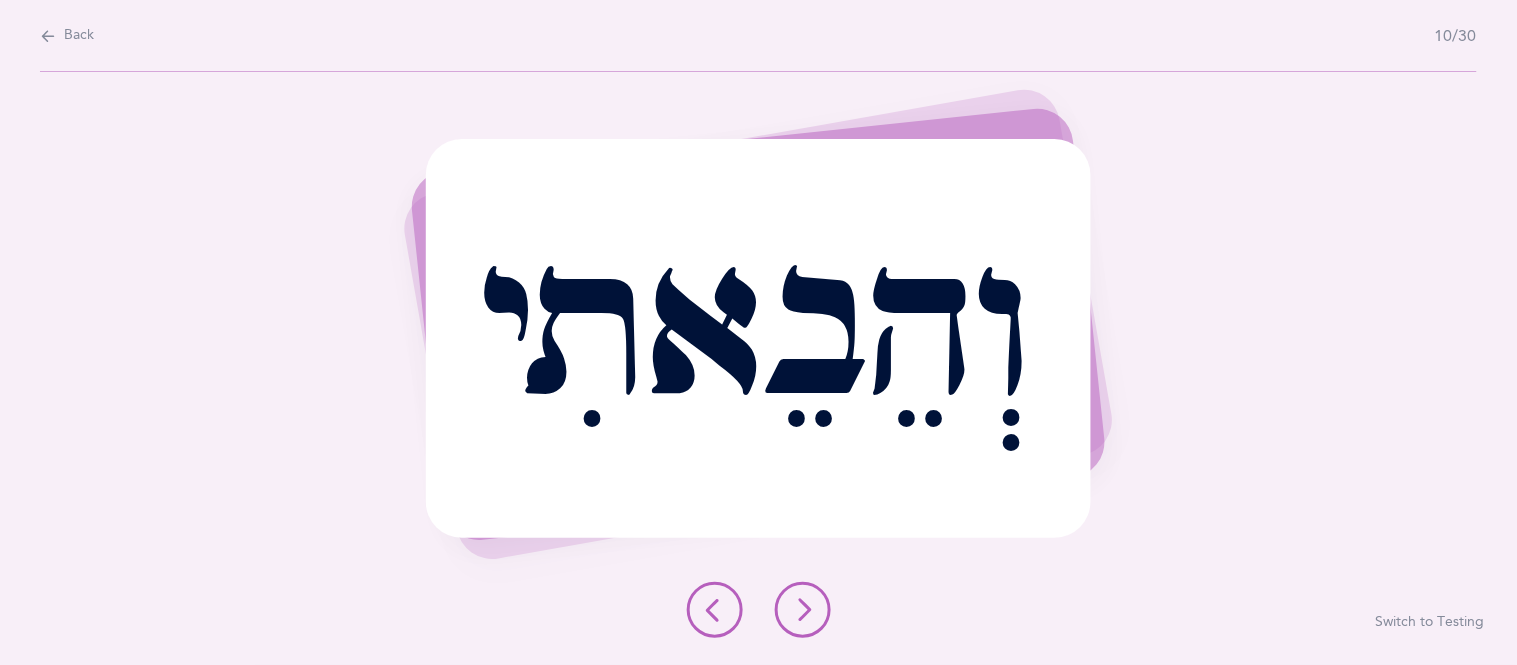 click at bounding box center [803, 610] 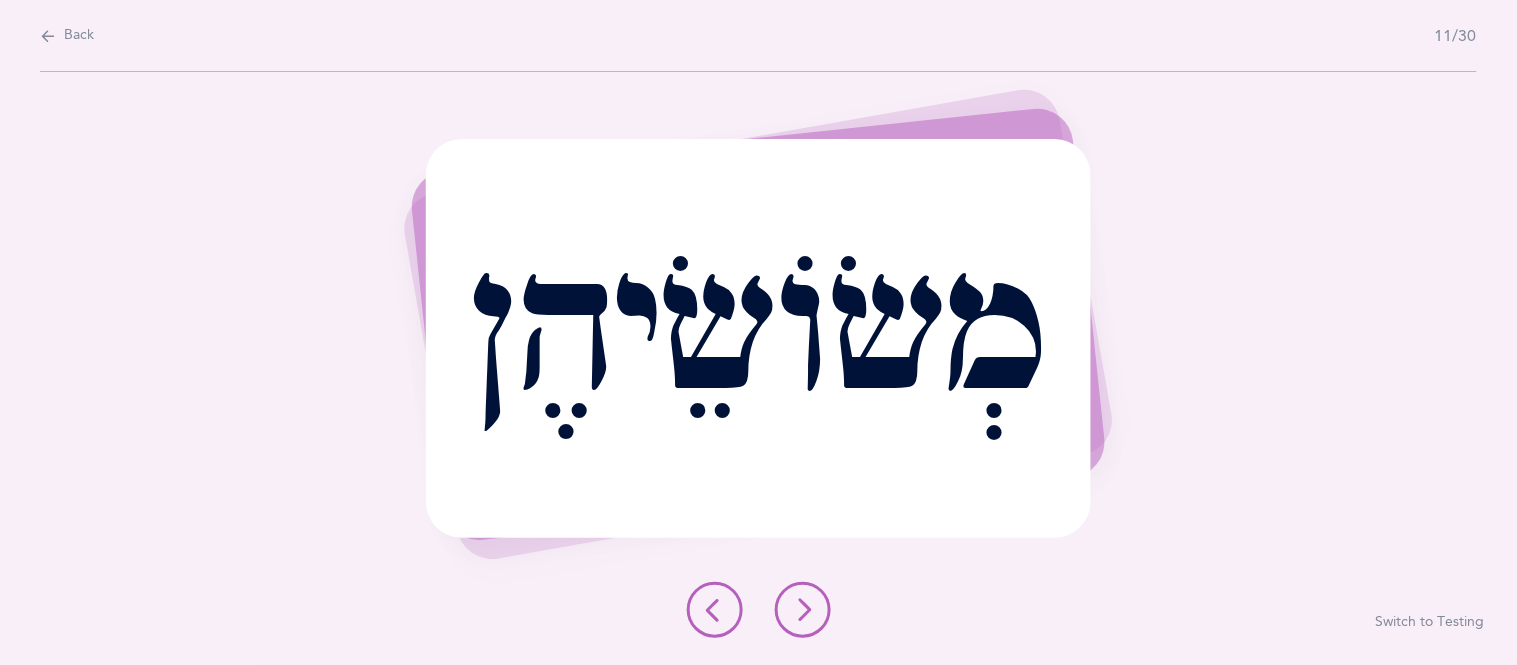 click at bounding box center (803, 610) 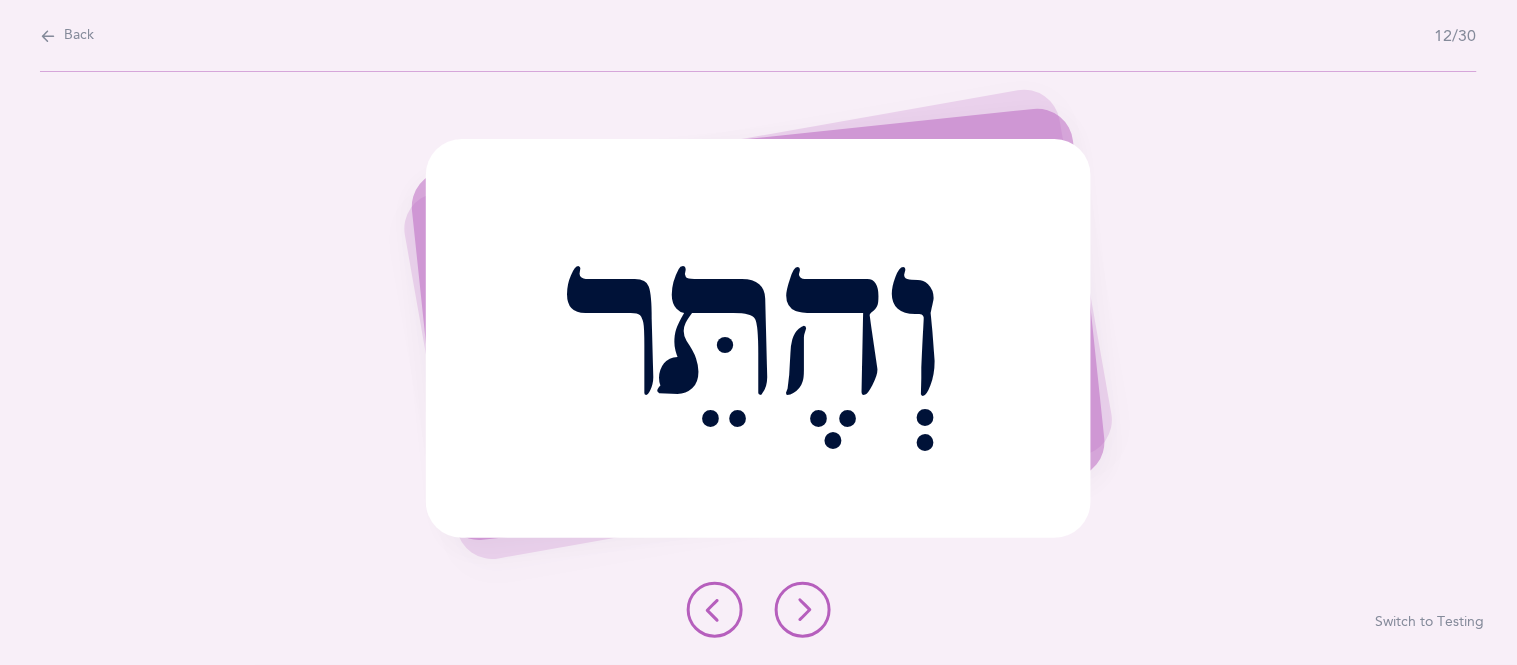 click at bounding box center [803, 610] 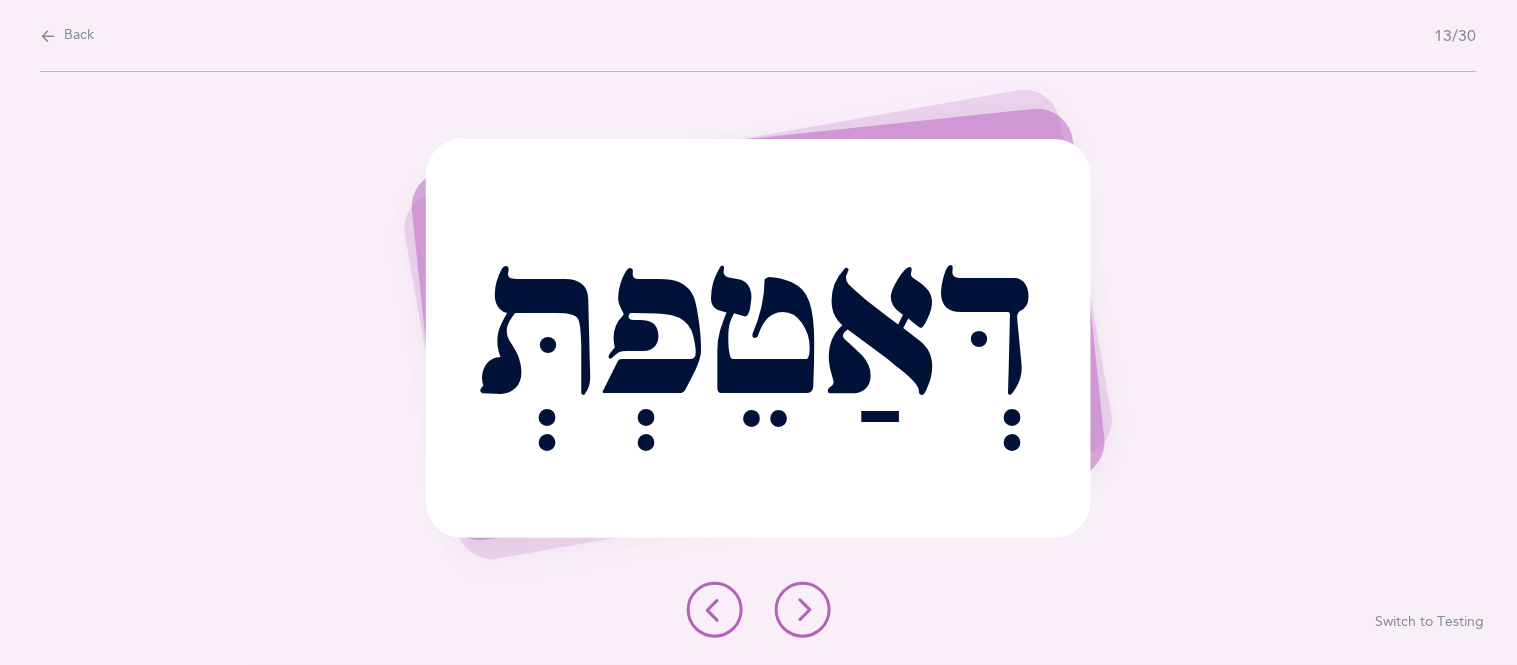 click at bounding box center [803, 610] 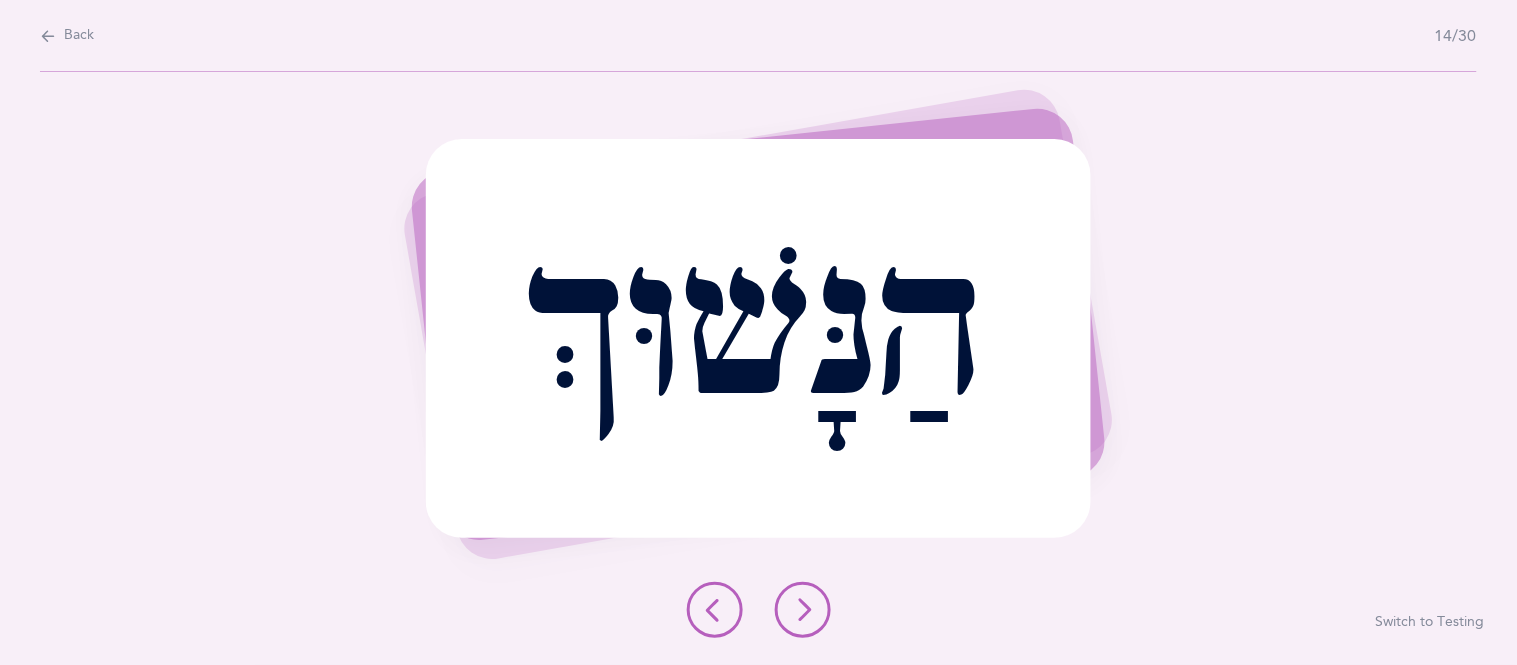 click at bounding box center [803, 610] 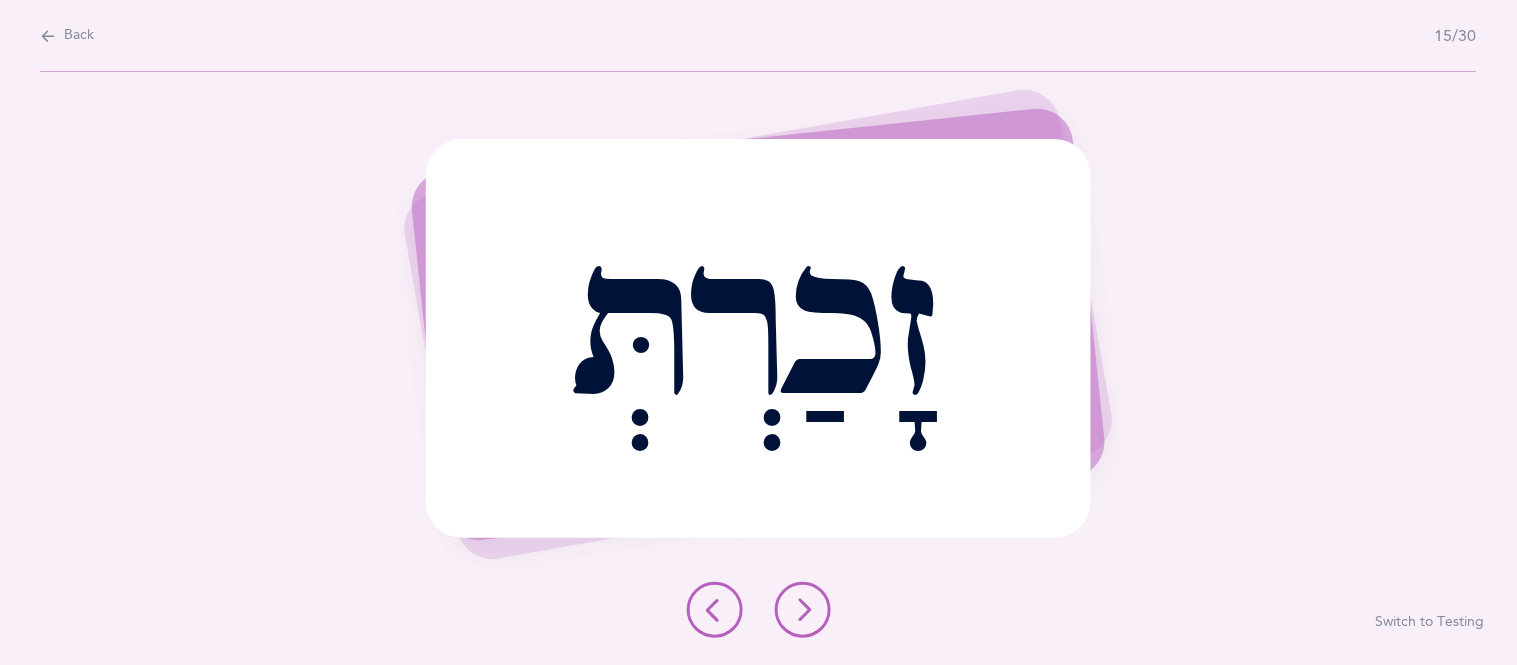 click at bounding box center (803, 610) 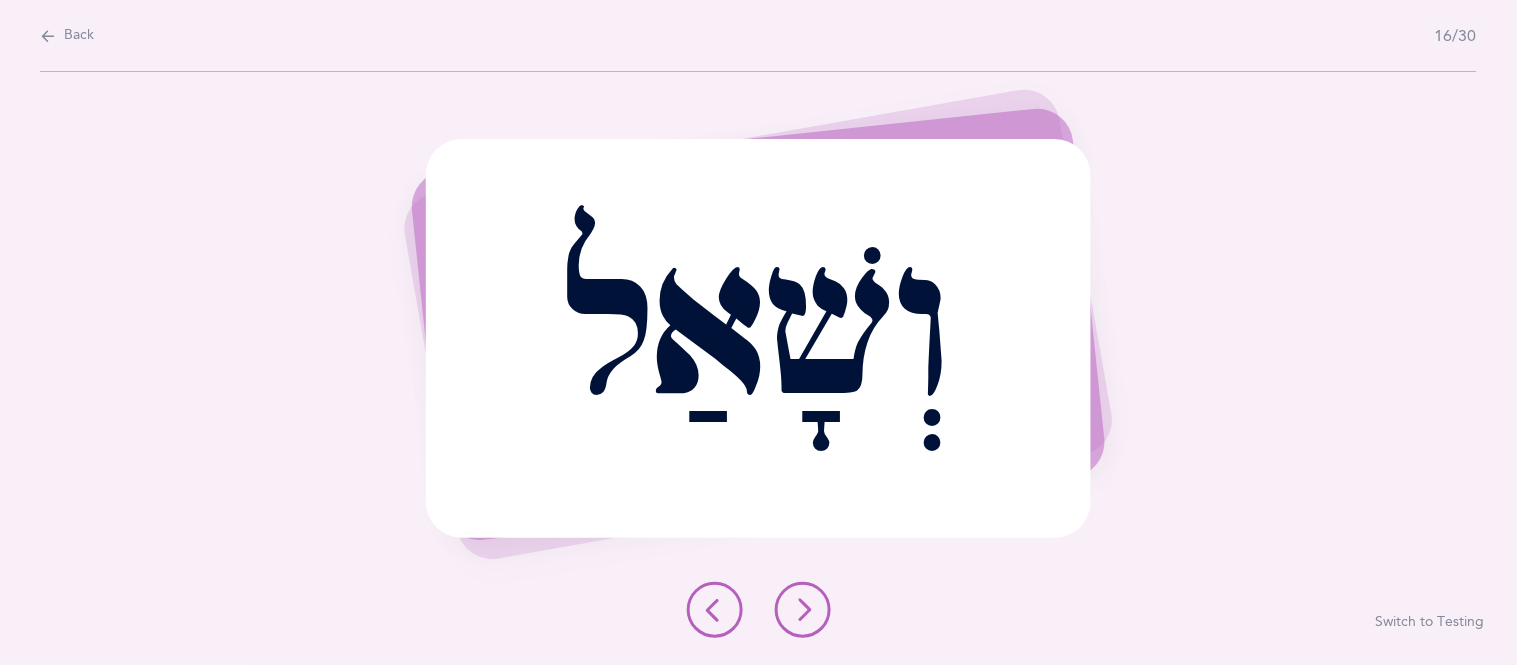 click at bounding box center (803, 610) 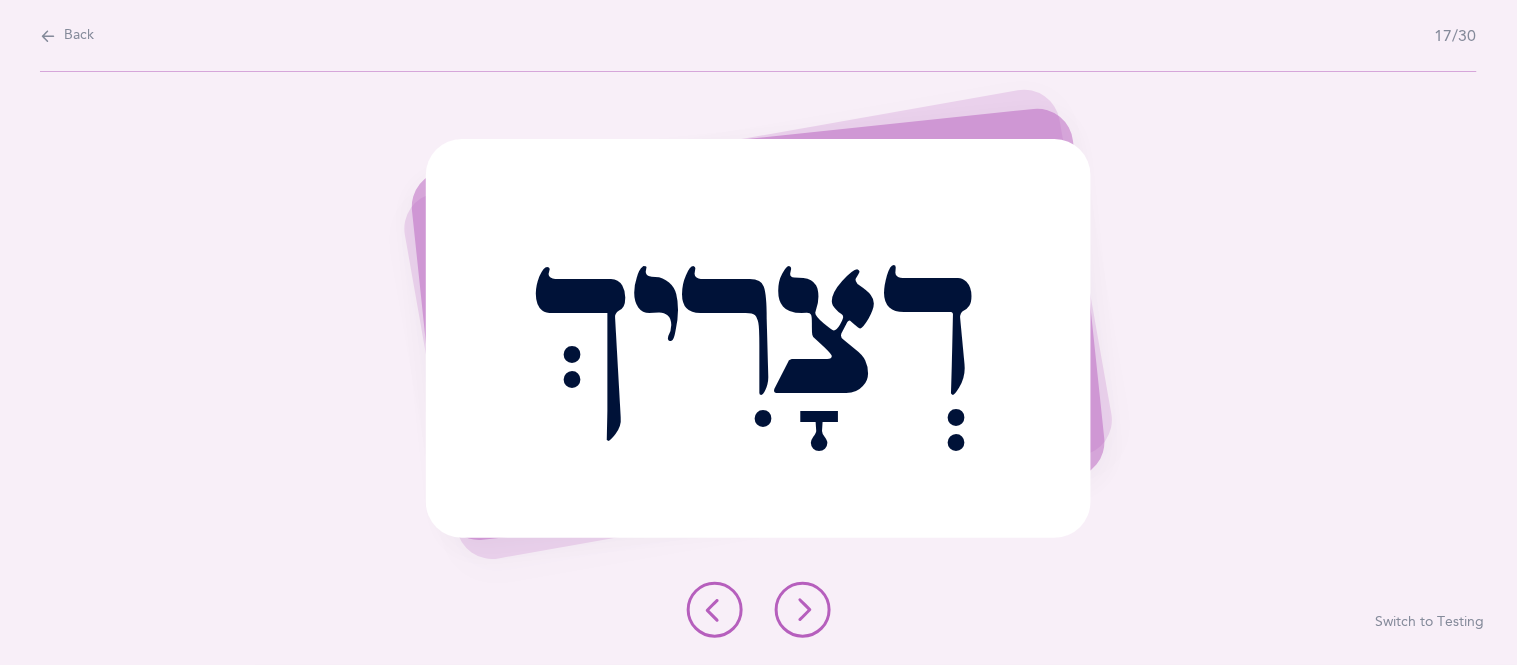 click at bounding box center (803, 610) 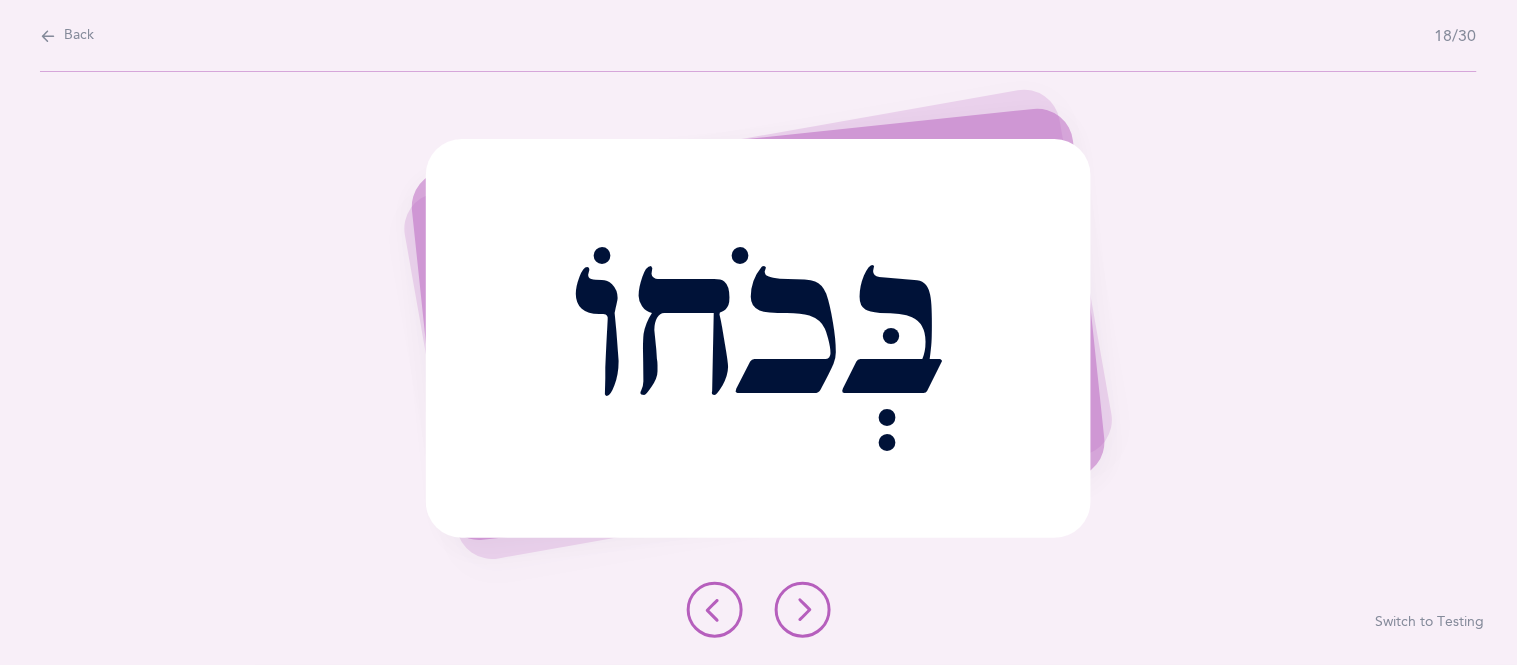 click at bounding box center (803, 610) 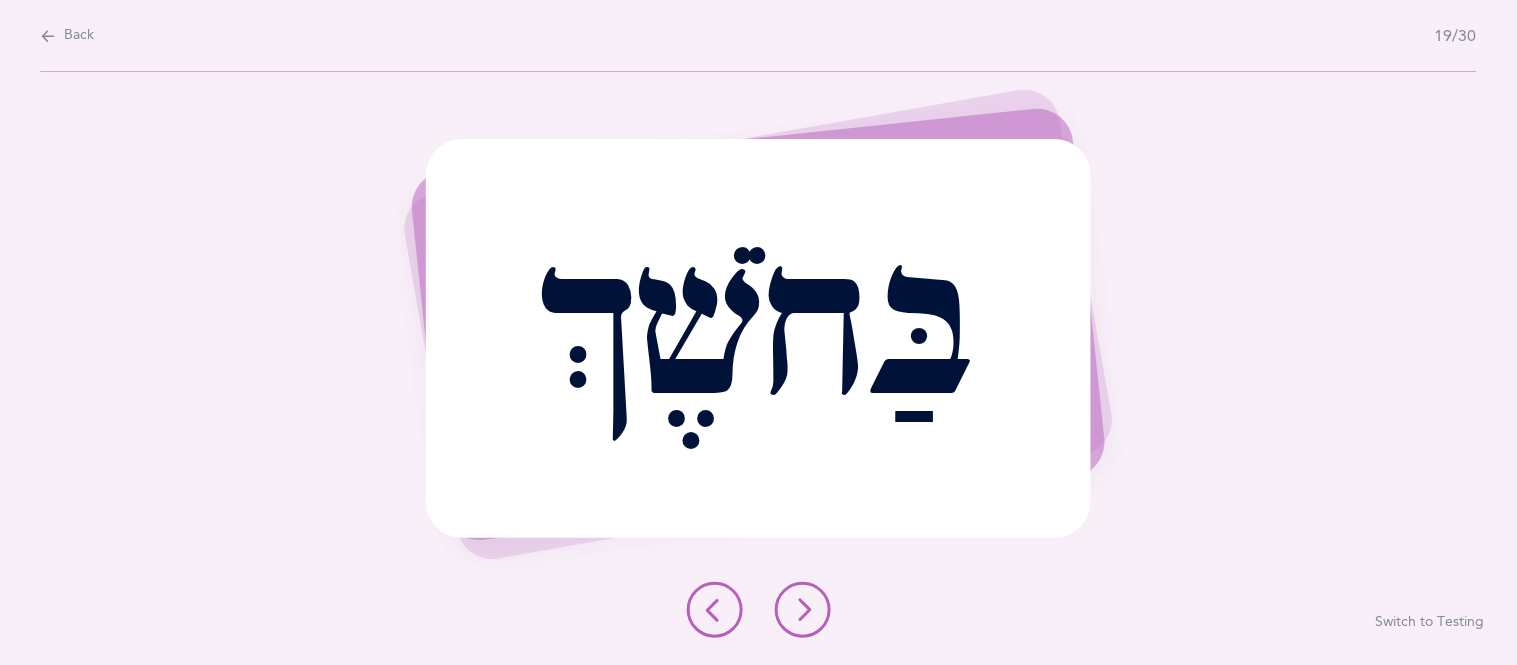 click at bounding box center [803, 610] 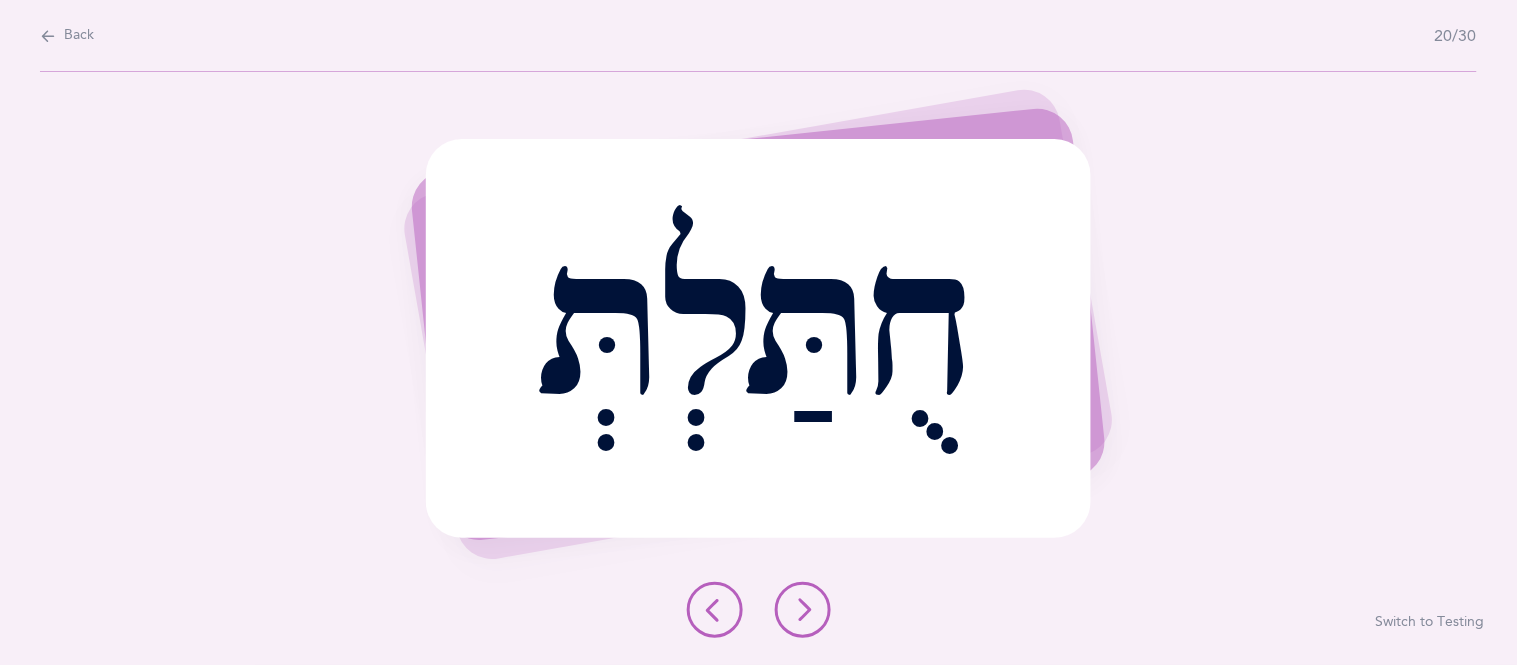 click at bounding box center [803, 610] 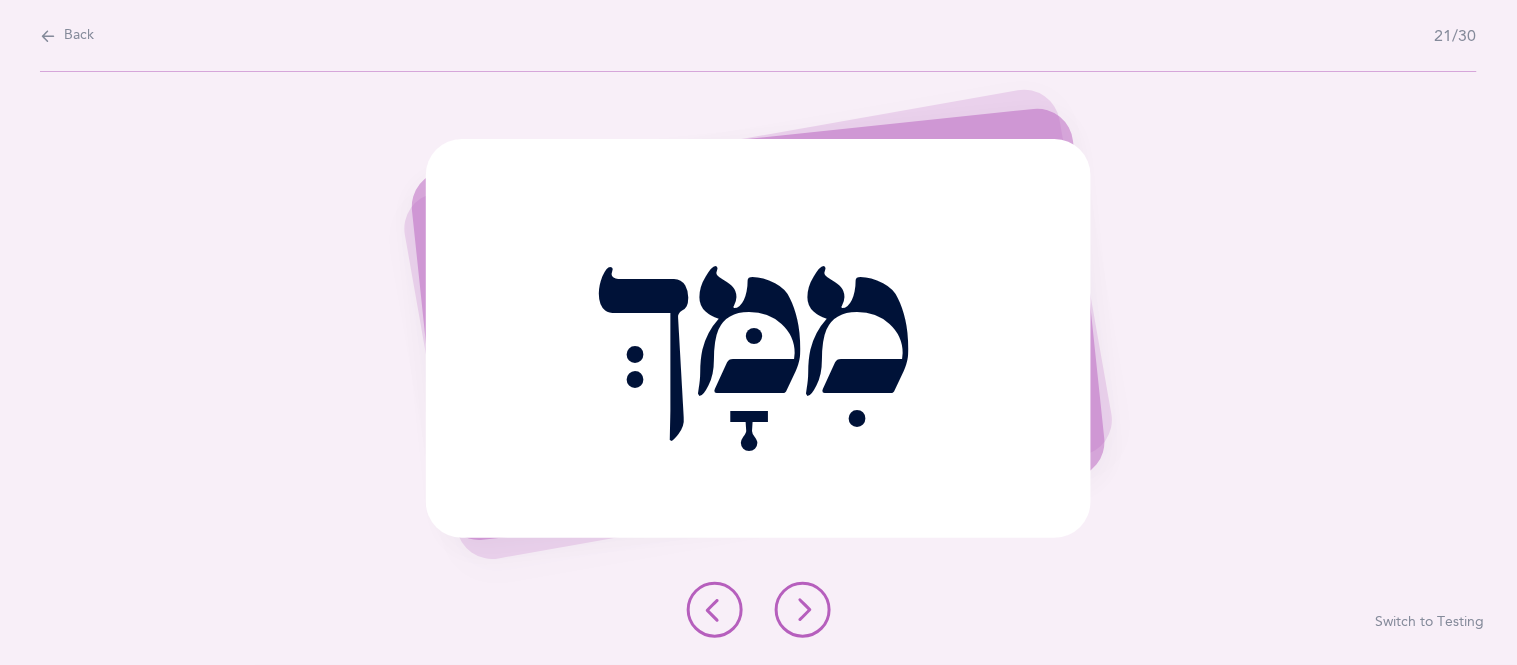 click at bounding box center [803, 610] 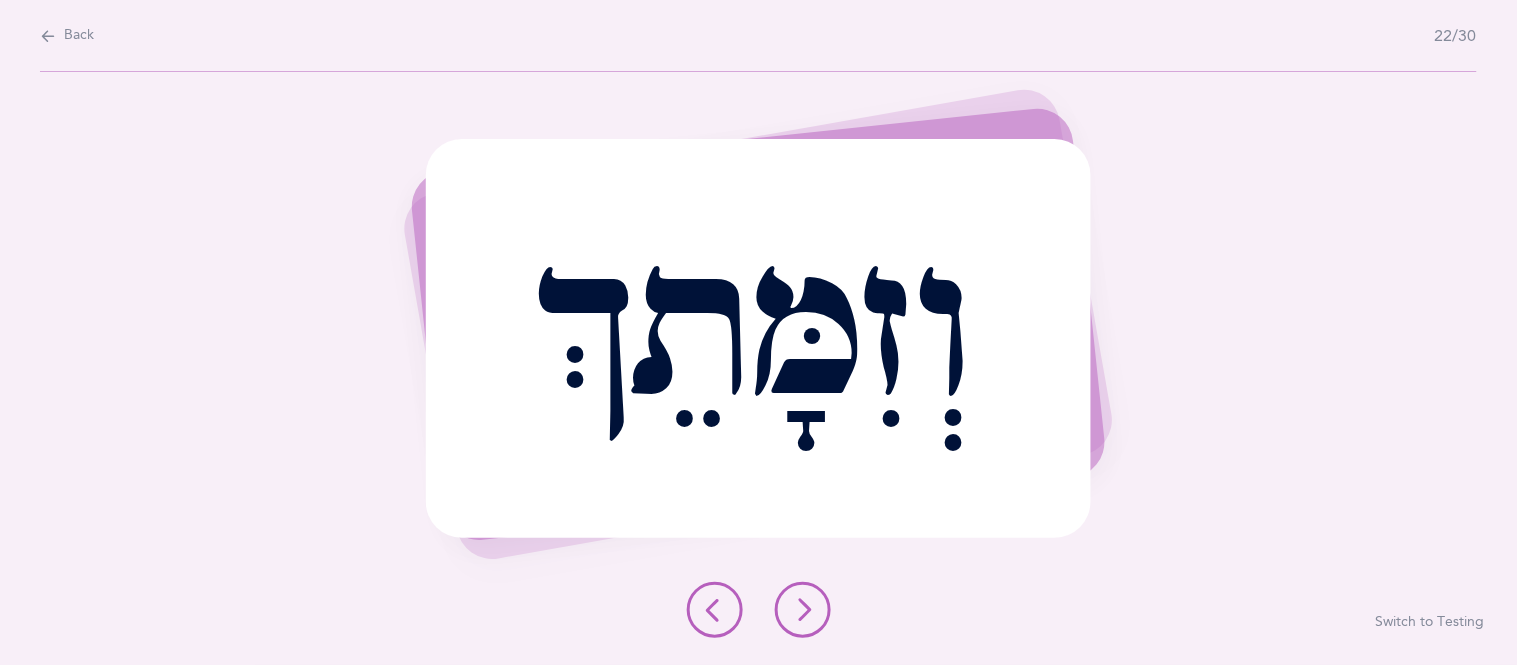 click at bounding box center [803, 610] 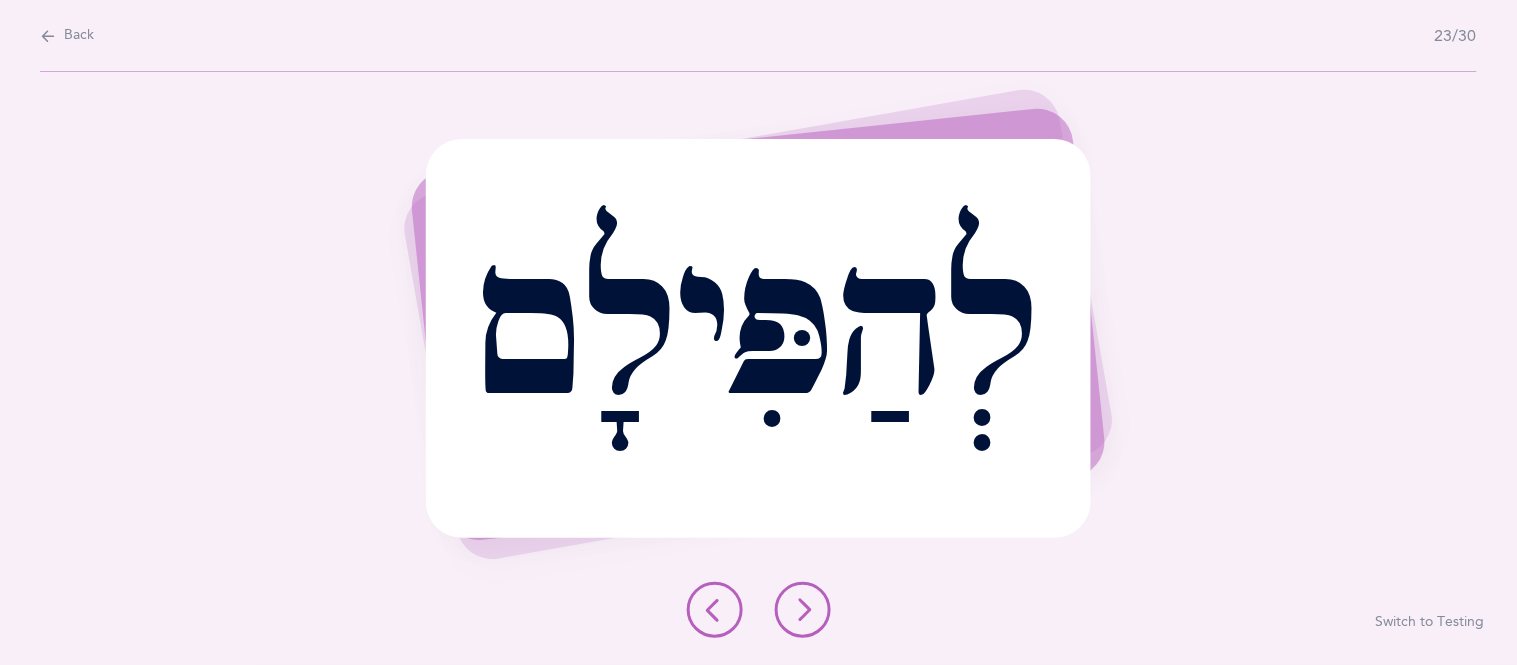 click at bounding box center [803, 610] 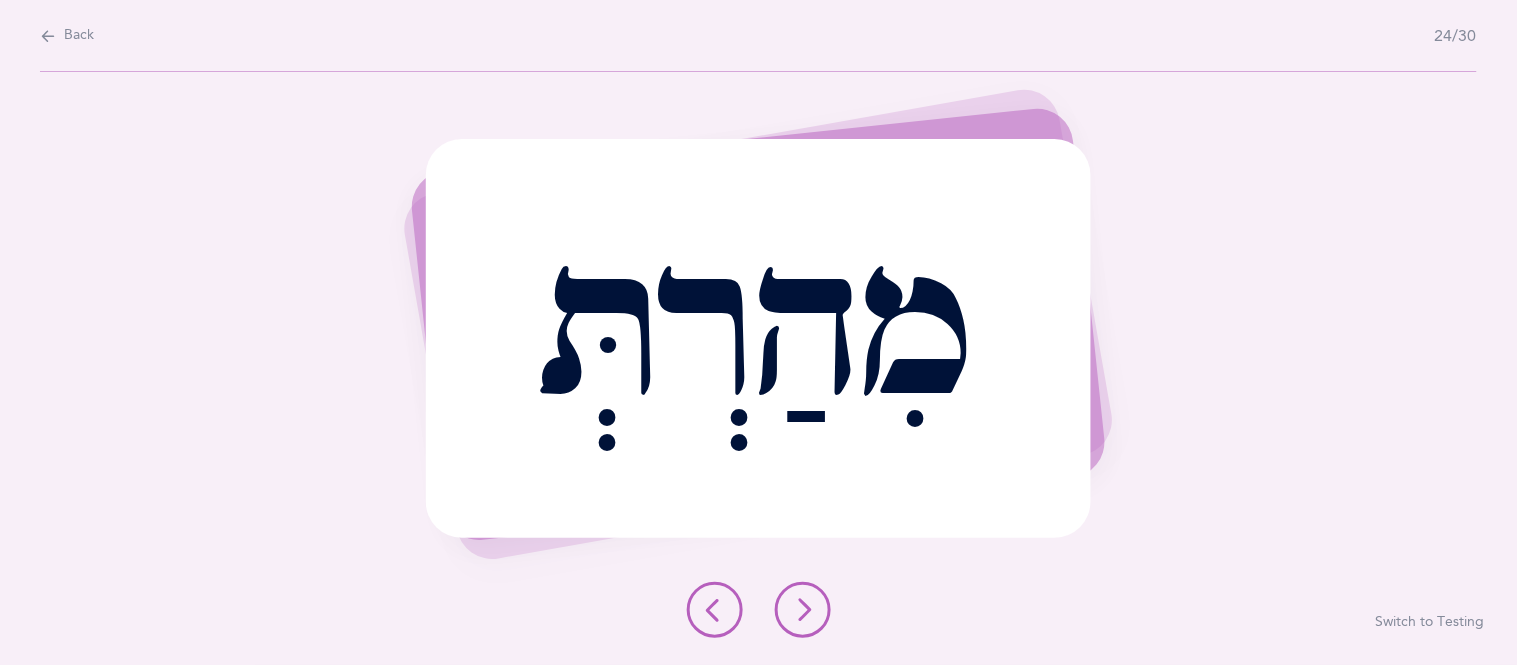 click at bounding box center [803, 610] 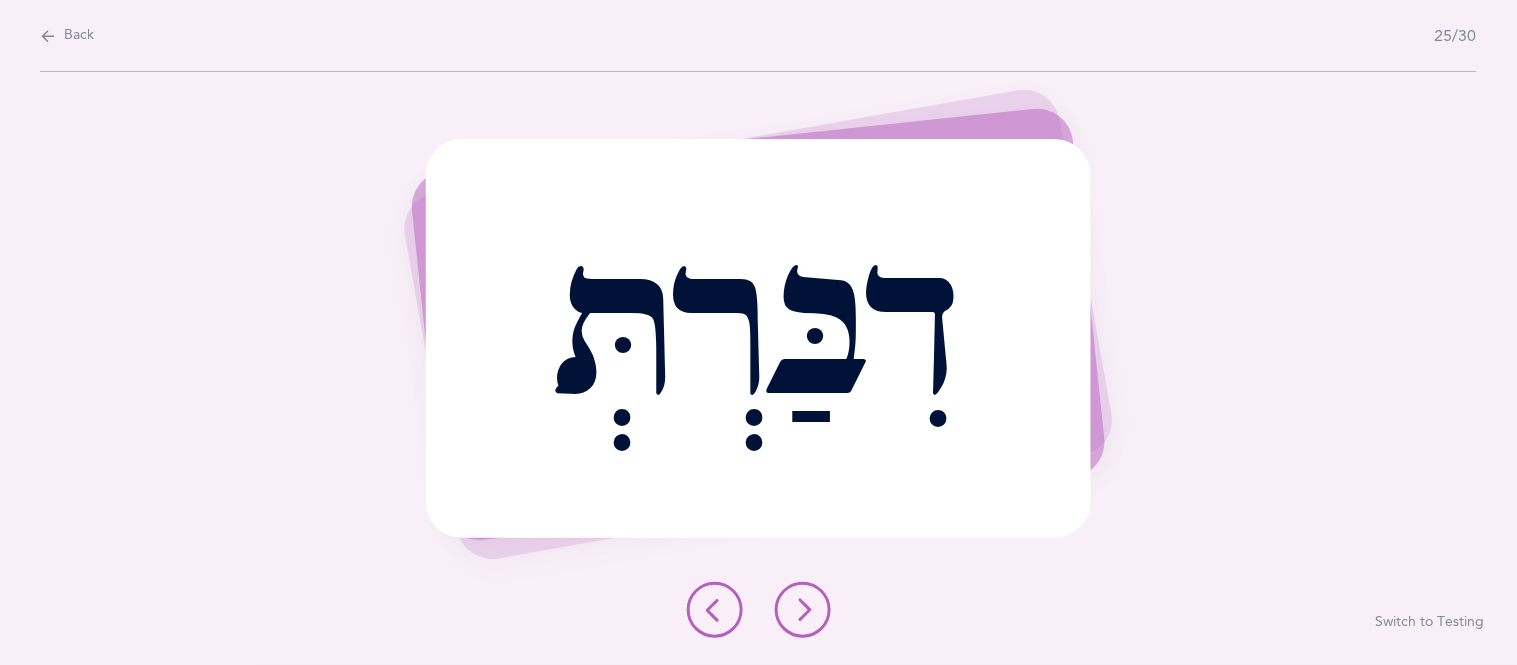click at bounding box center (803, 610) 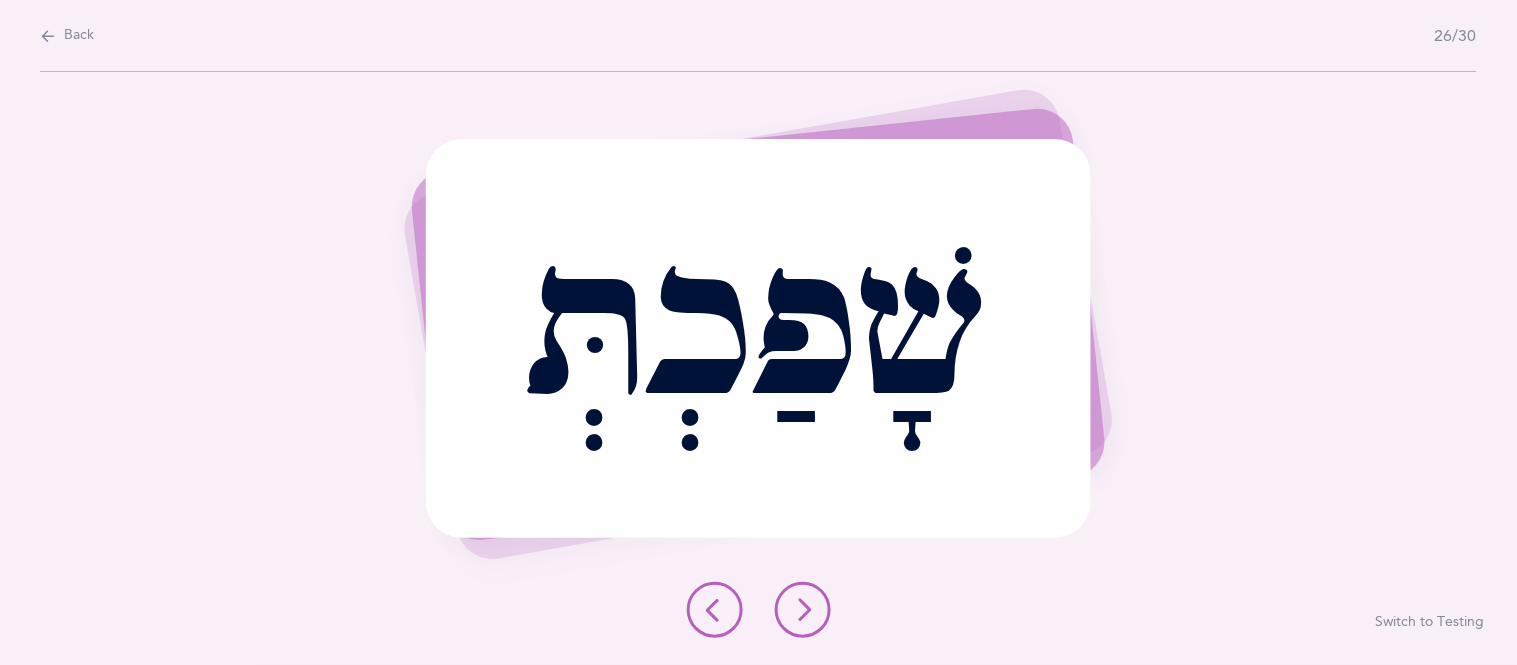 click at bounding box center (803, 610) 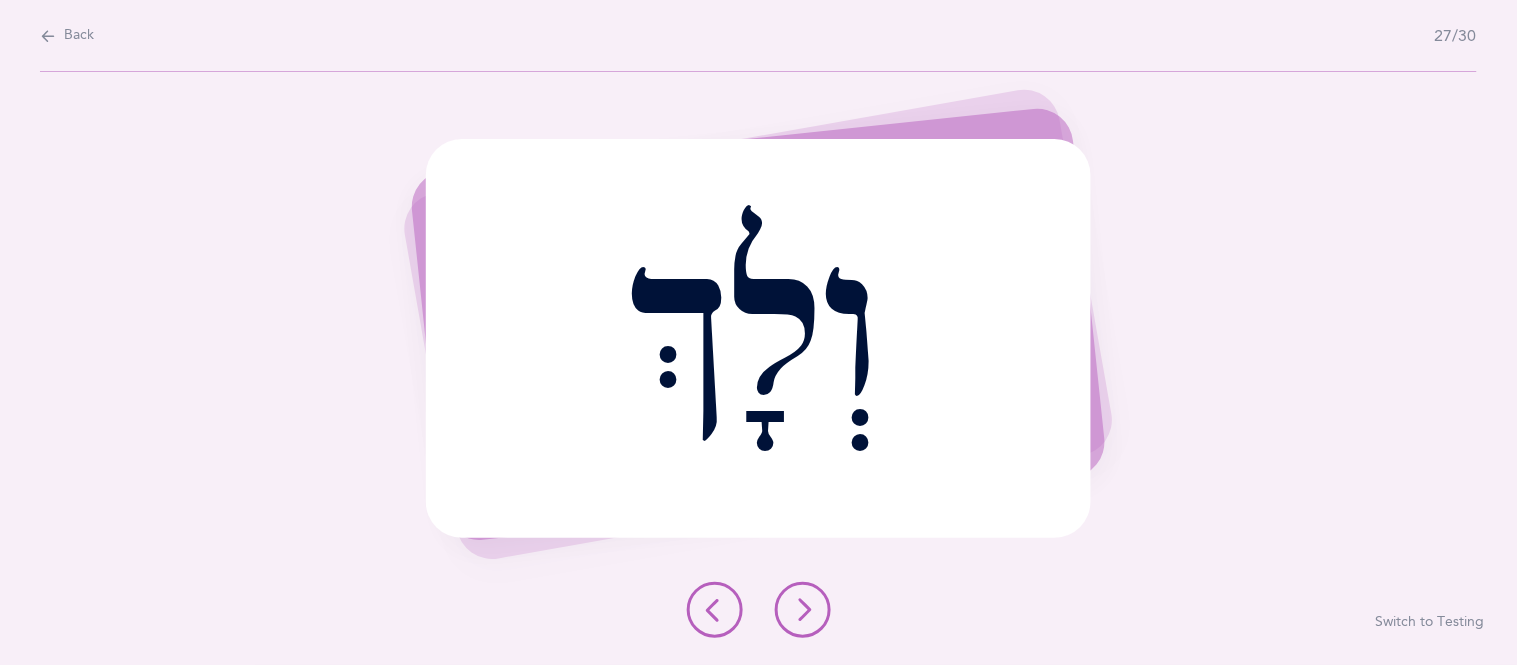 click at bounding box center (803, 610) 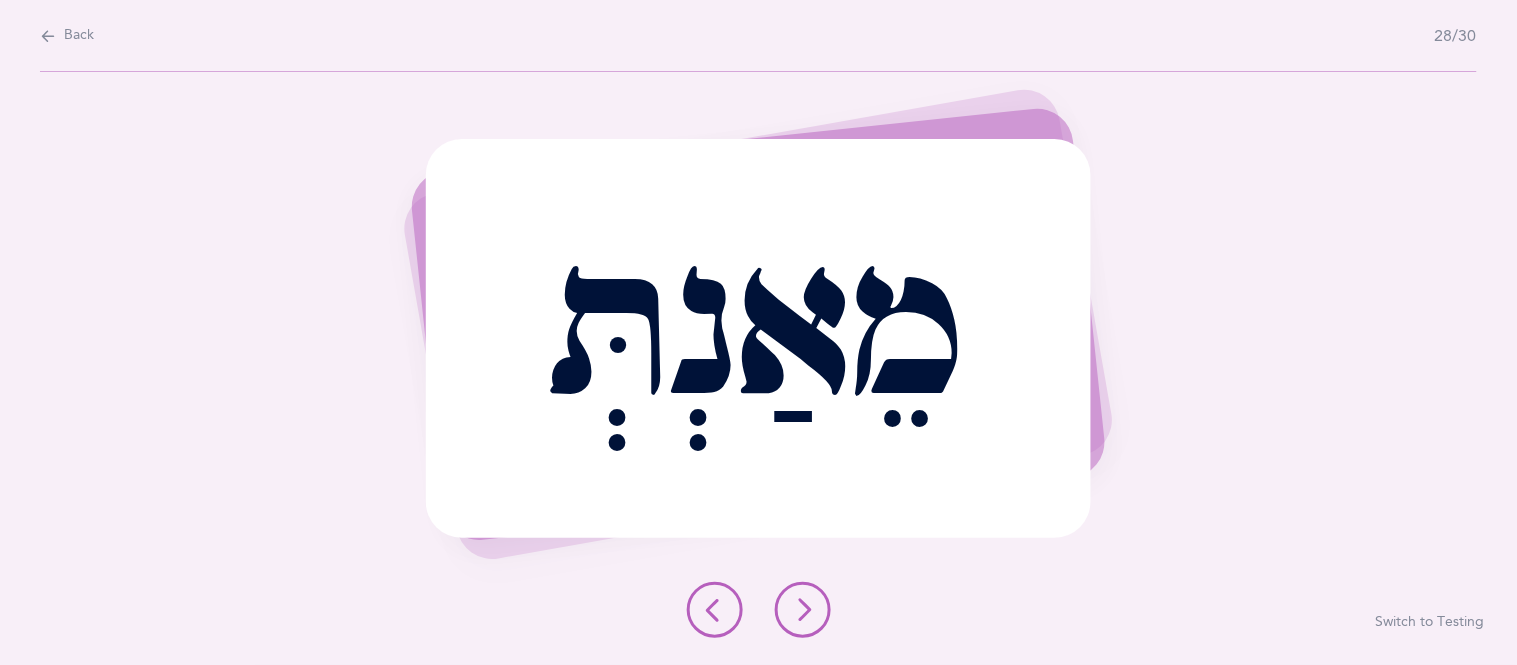 click at bounding box center [803, 610] 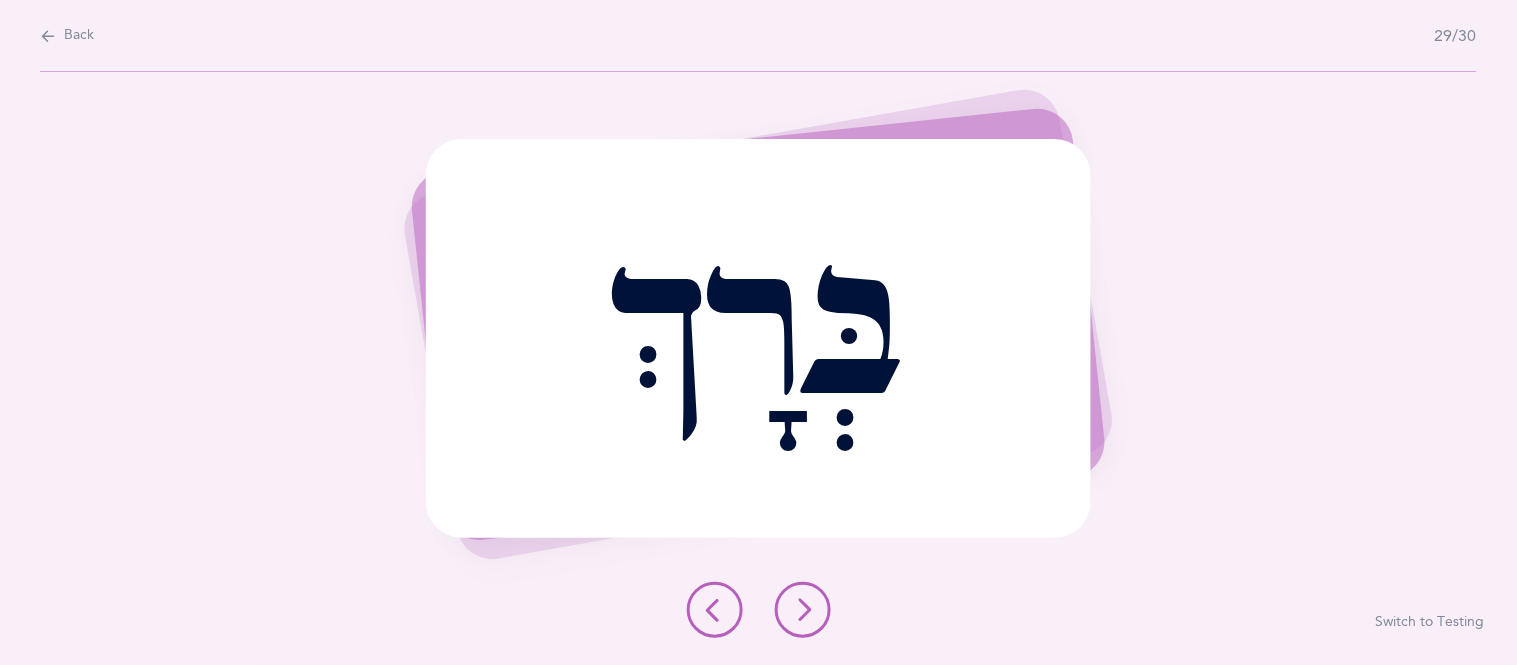 click at bounding box center [803, 610] 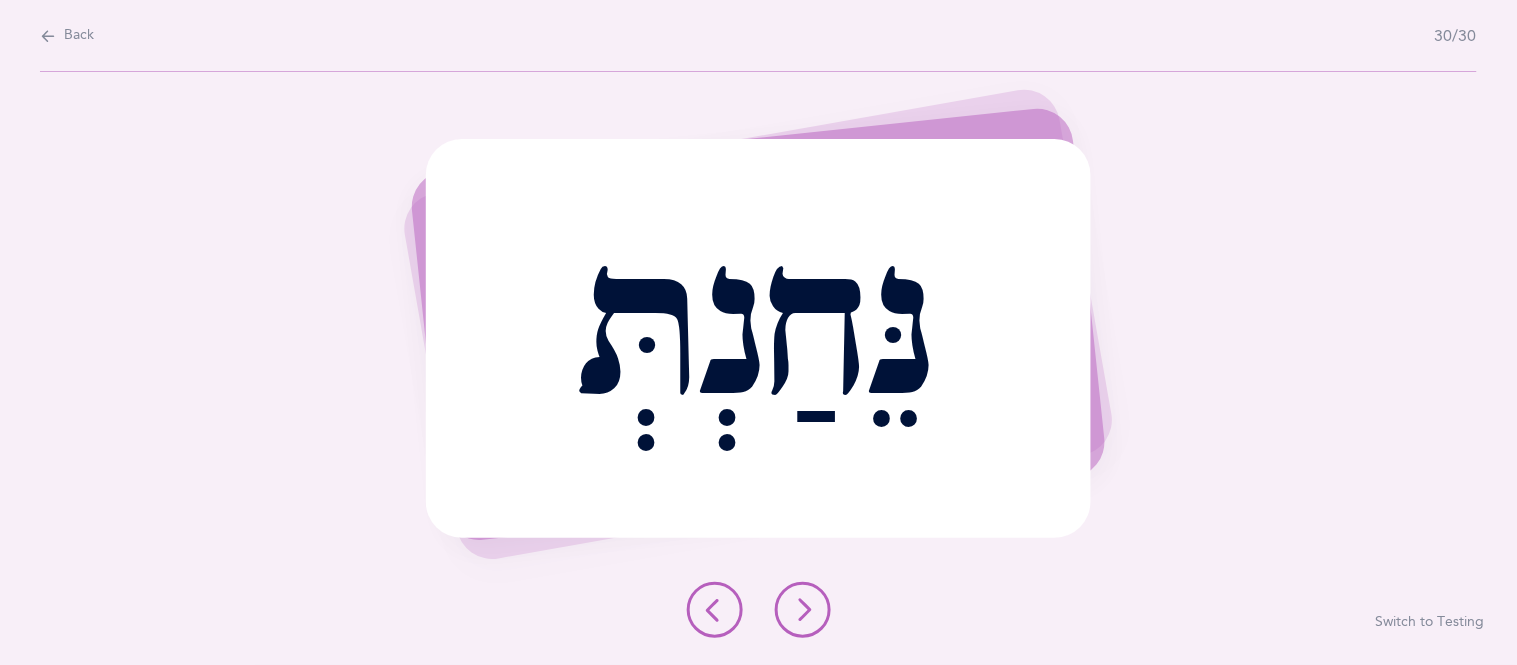 click at bounding box center [803, 610] 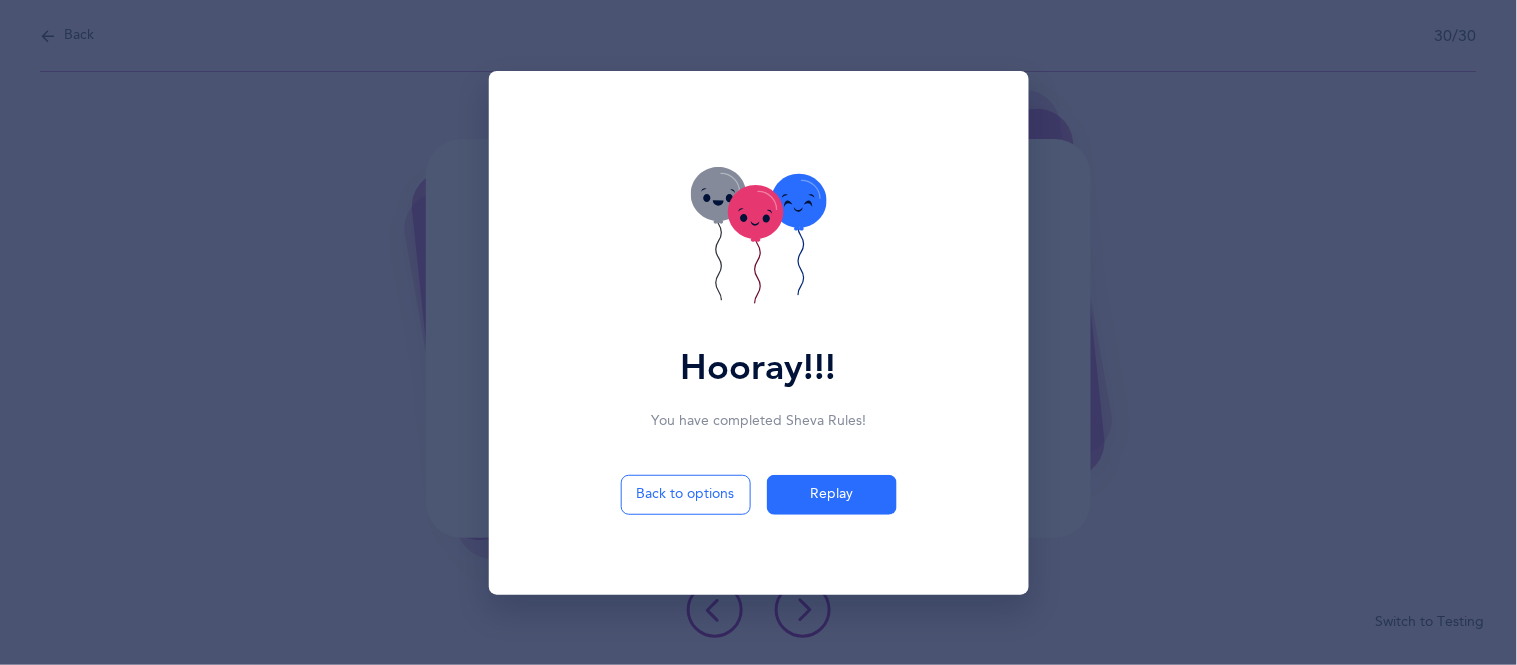click on "Back to options
Replay" at bounding box center [759, 535] 